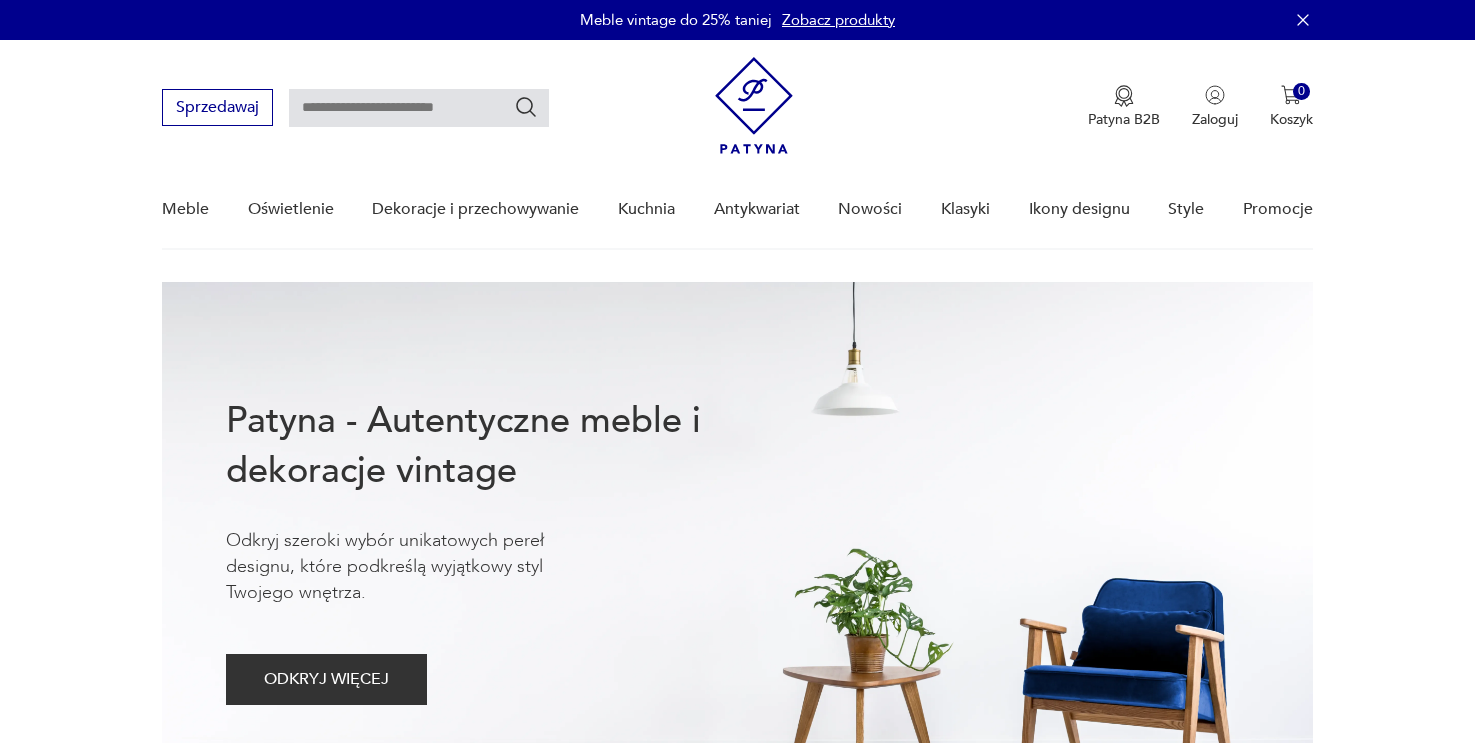 scroll, scrollTop: 0, scrollLeft: 0, axis: both 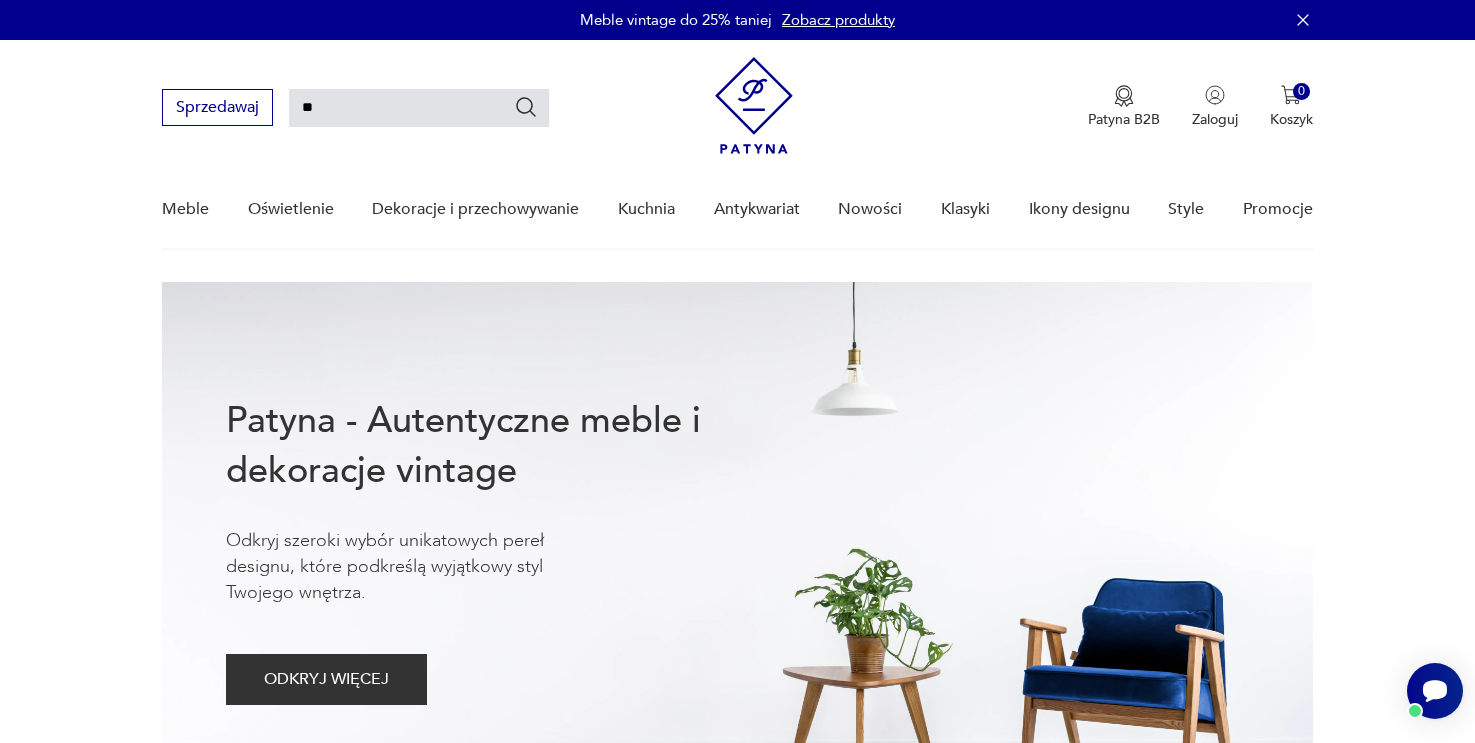 type on "*" 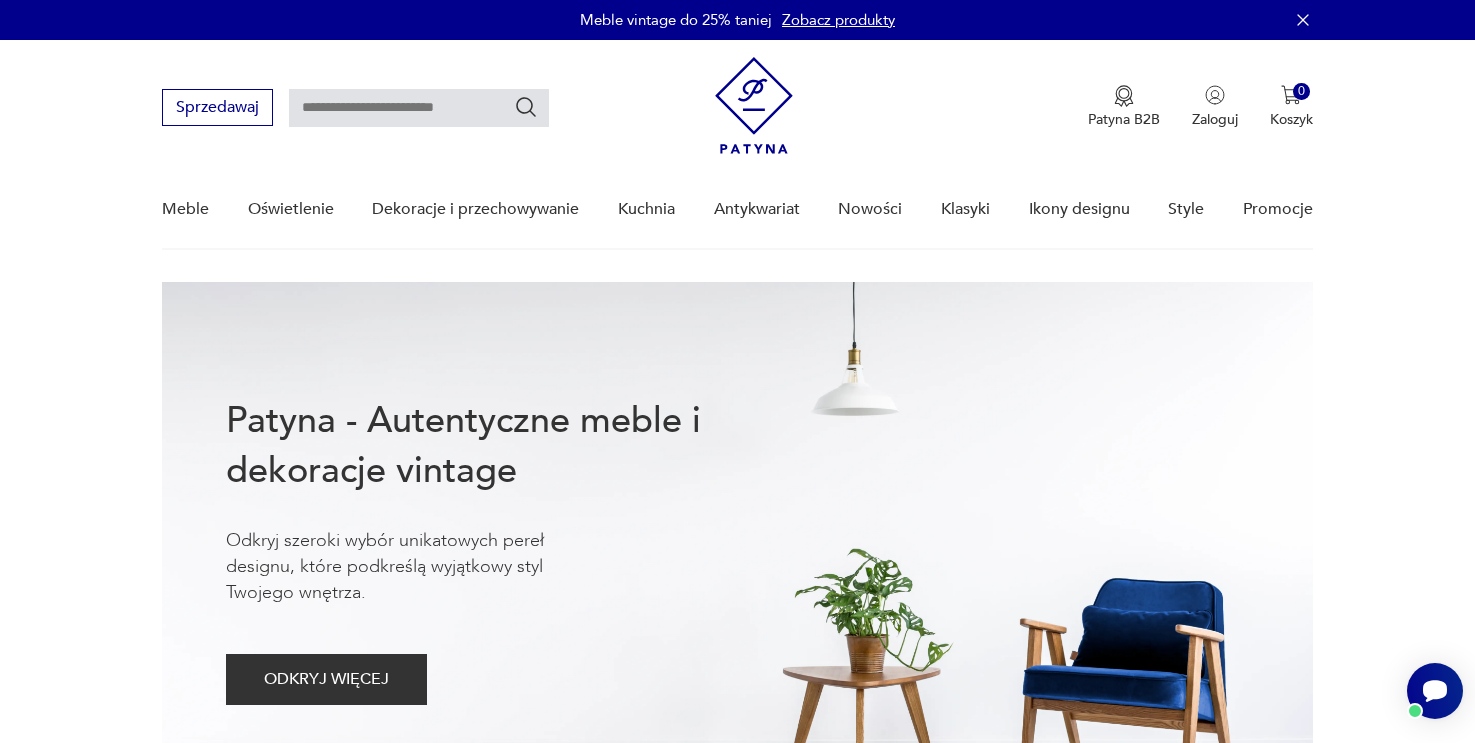 scroll, scrollTop: 0, scrollLeft: 0, axis: both 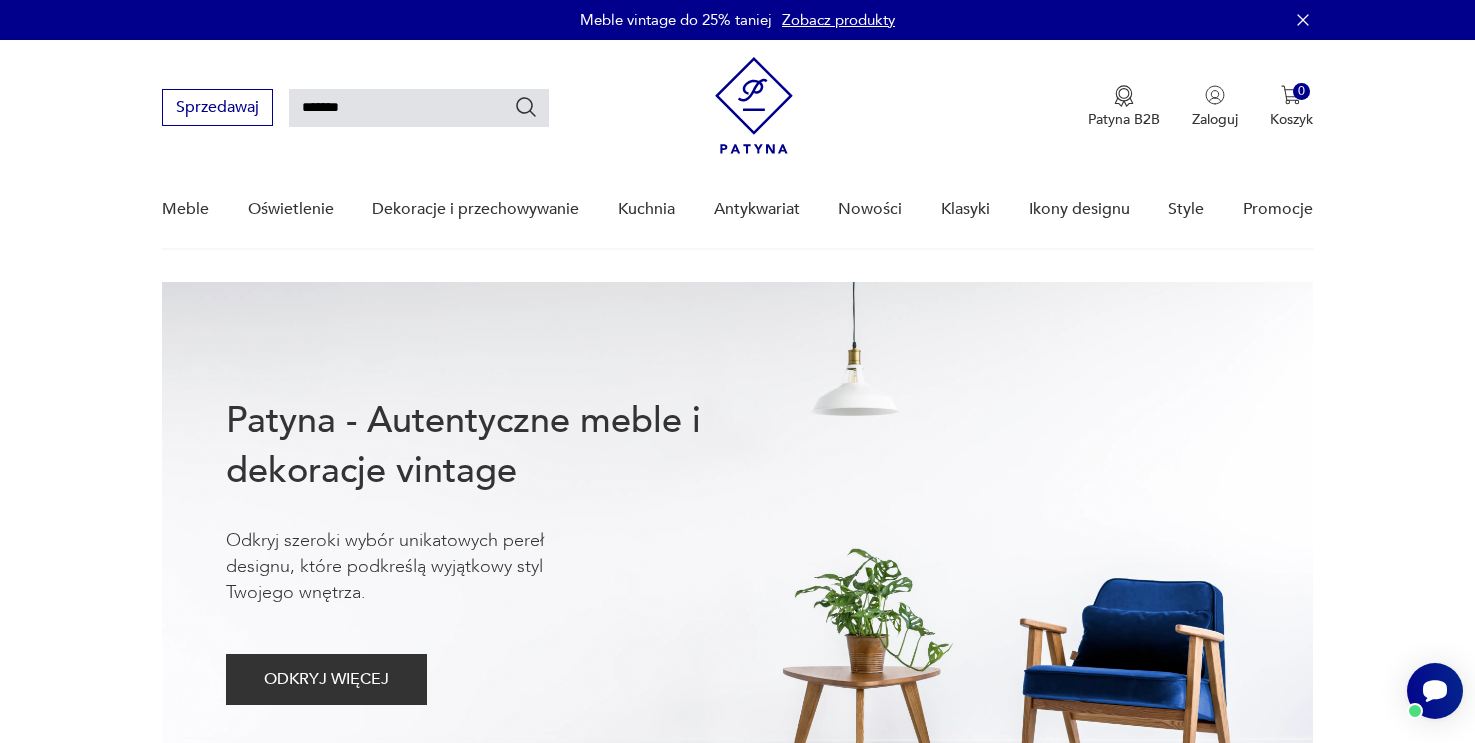 type on "*******" 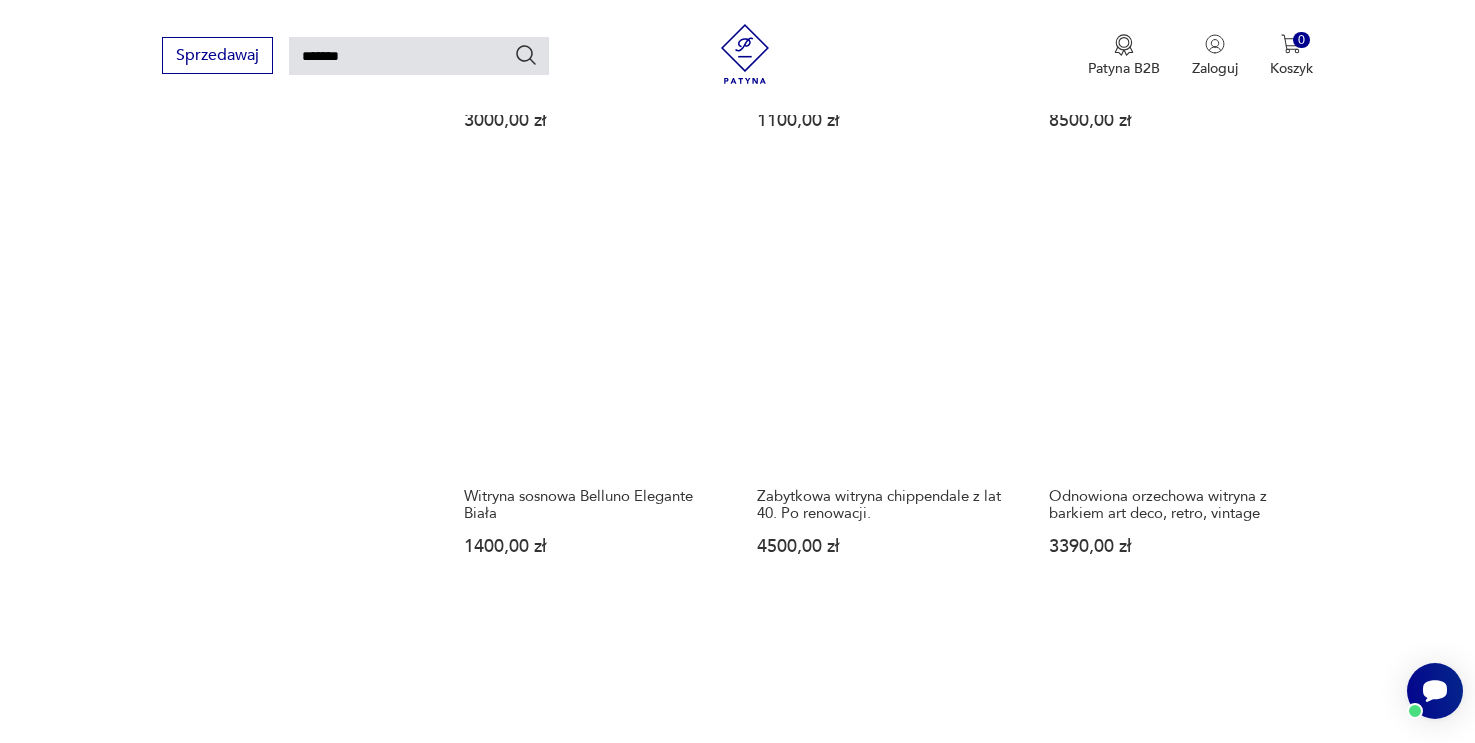 scroll, scrollTop: 1520, scrollLeft: 0, axis: vertical 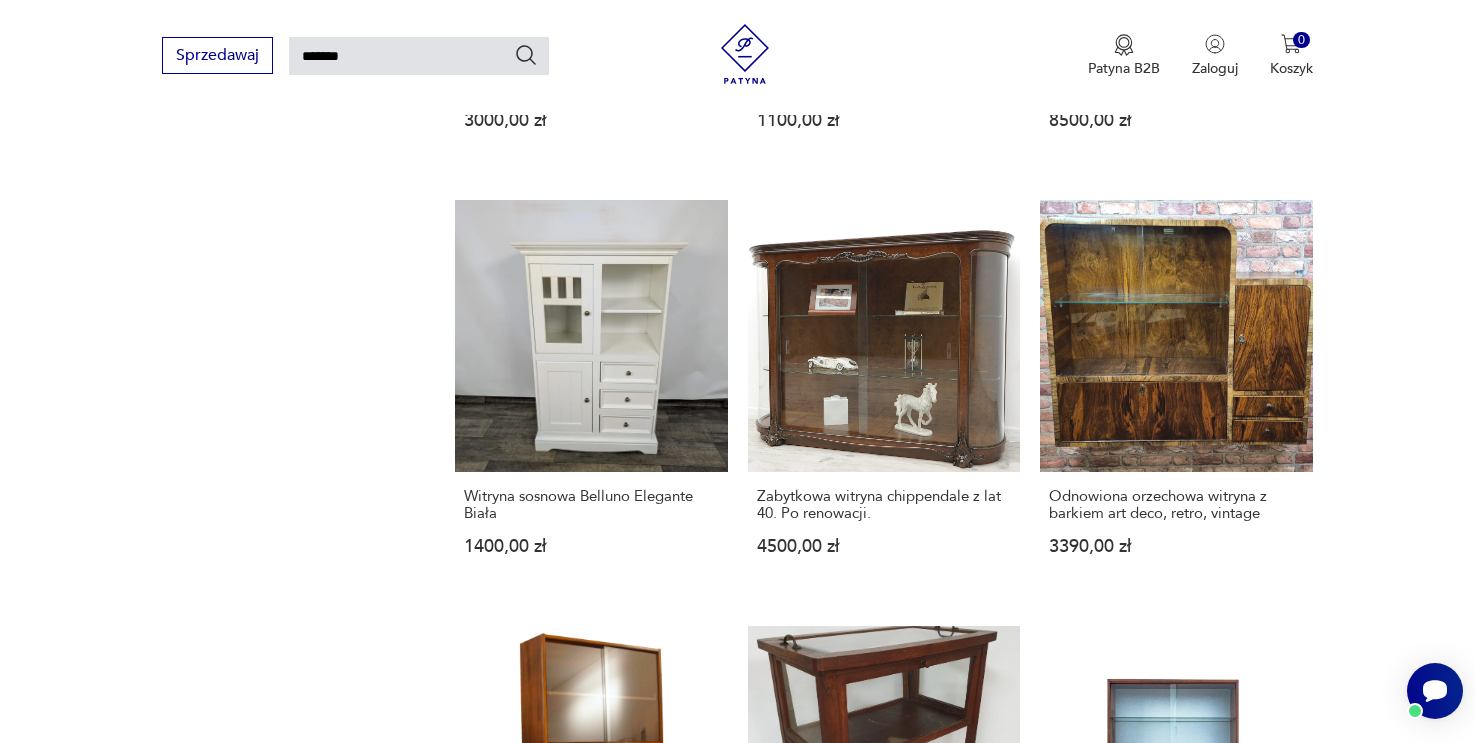 click on "2" at bounding box center (1065, 1535) 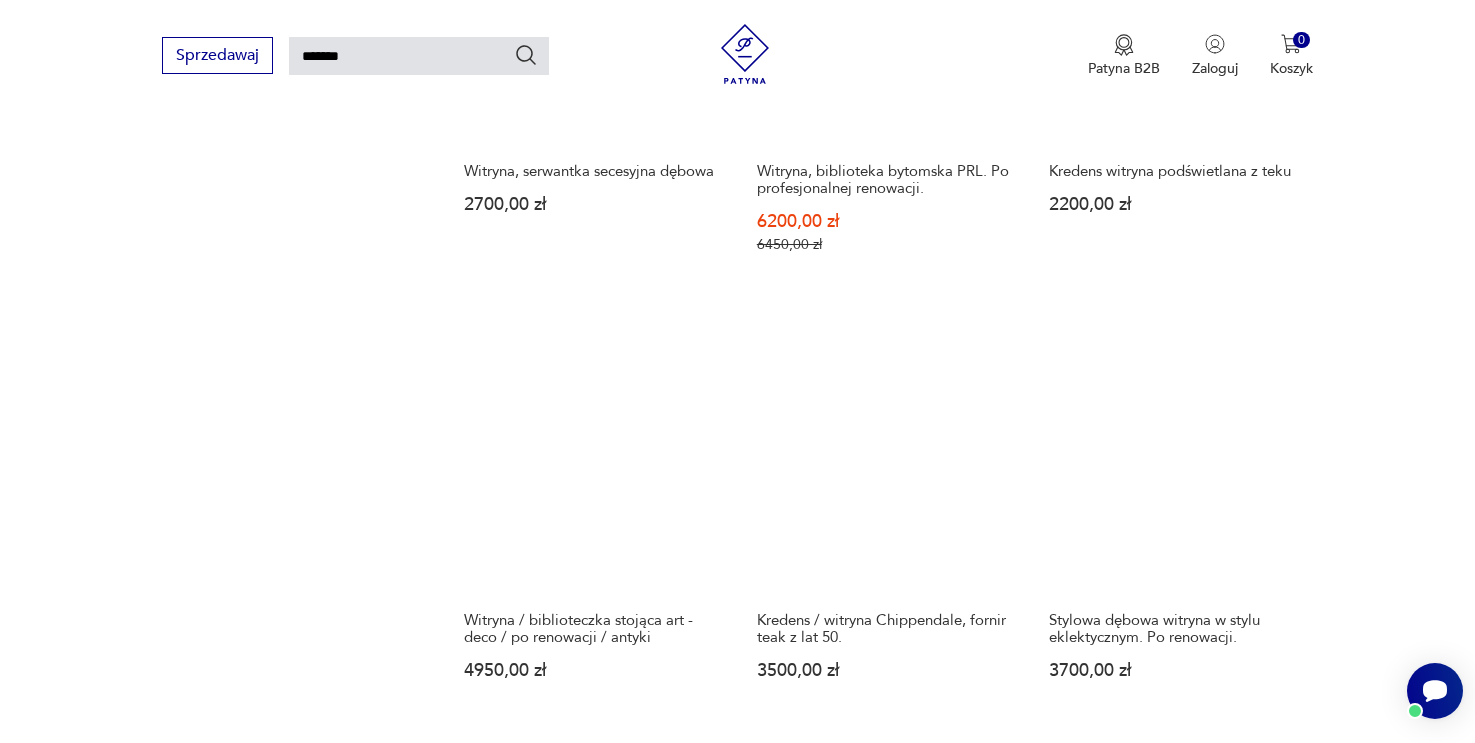 scroll, scrollTop: 1451, scrollLeft: 0, axis: vertical 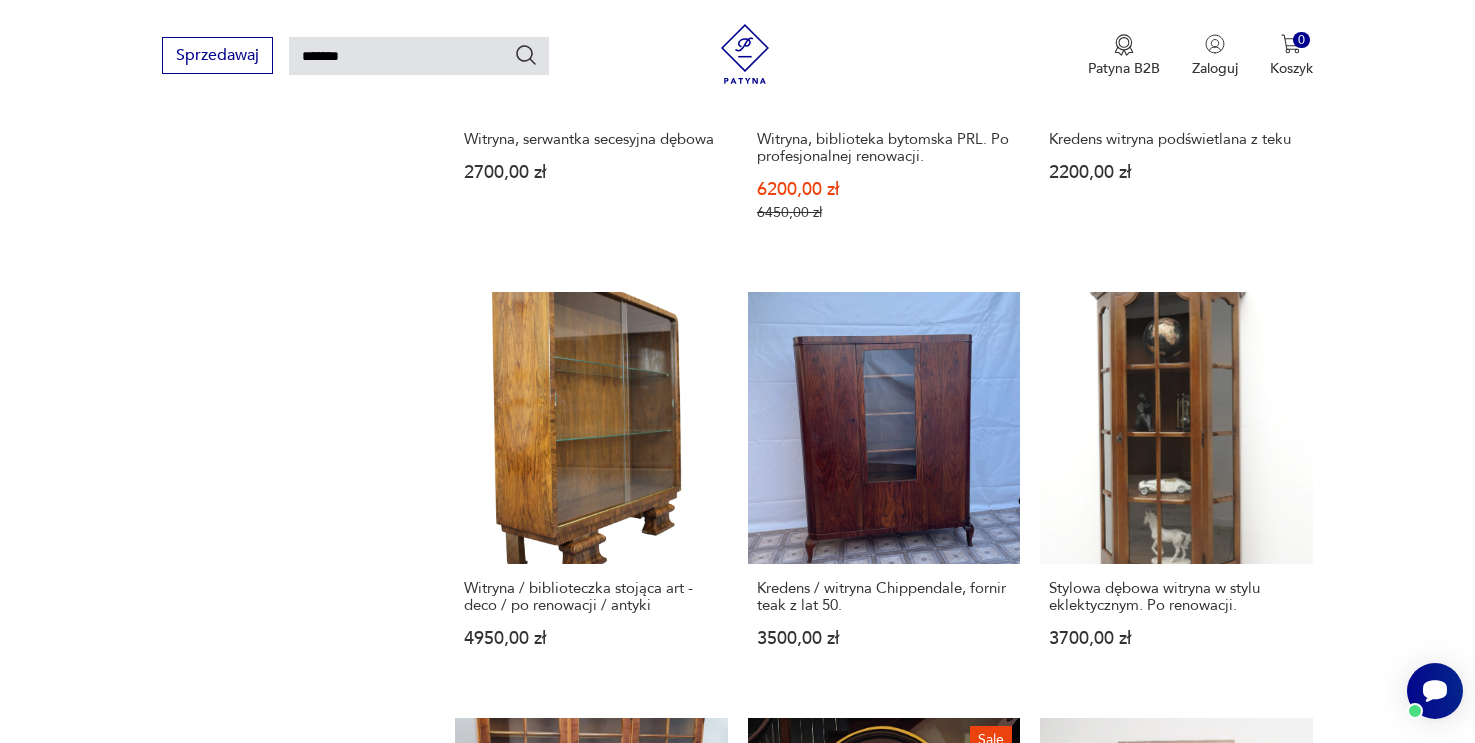 click on "3" at bounding box center [1111, 1650] 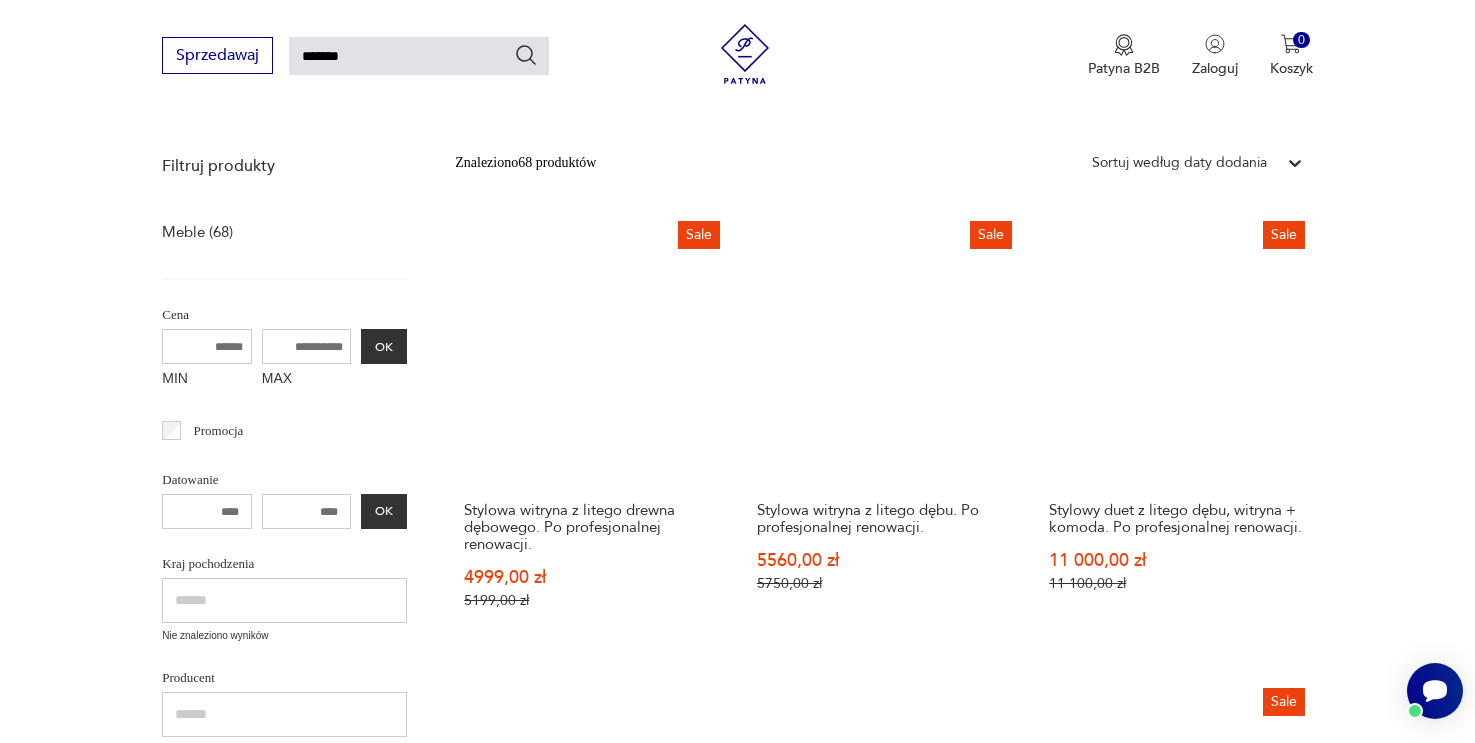 scroll, scrollTop: 208, scrollLeft: 0, axis: vertical 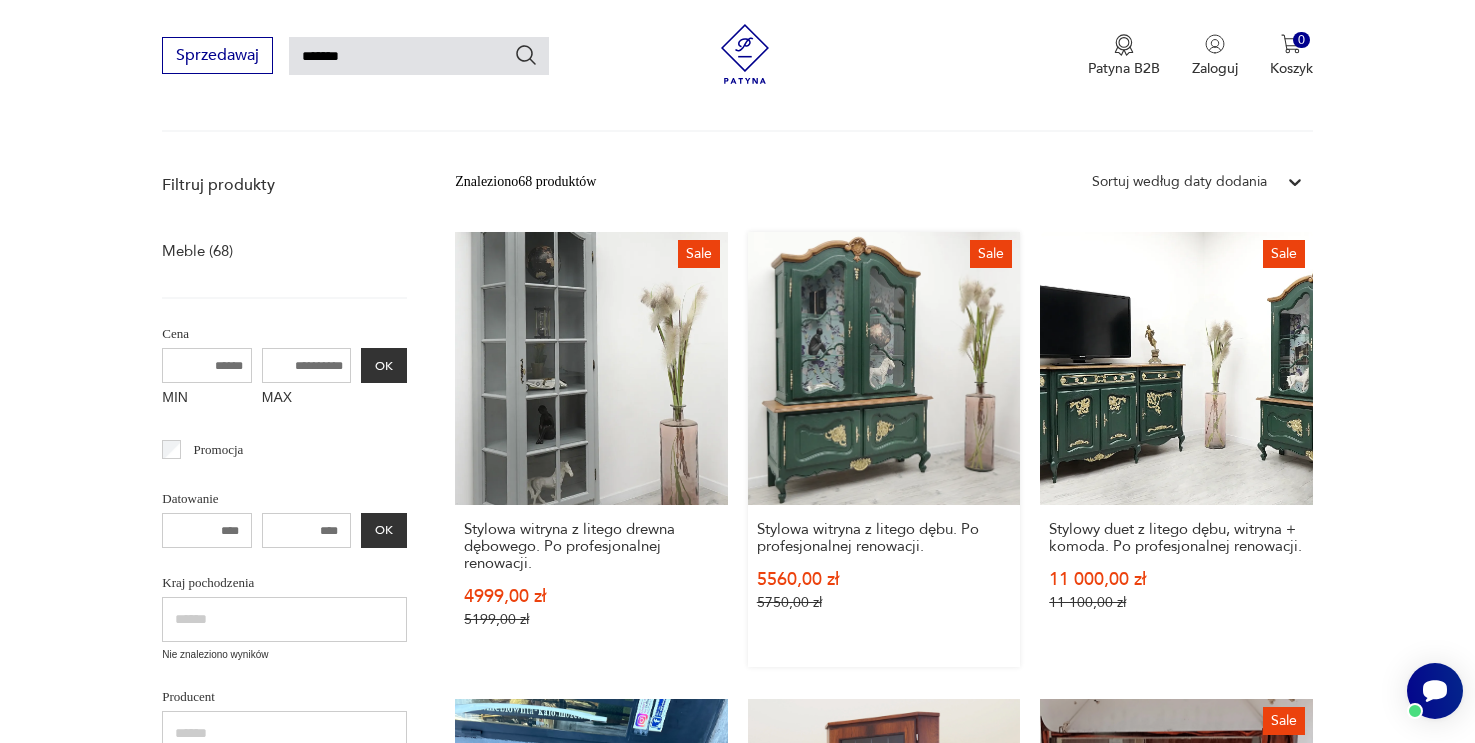 click on "Sale Stylowa witryna z litego dębu. Po profesjonalnej renowacji. 5560,00 zł 5750,00 zł" at bounding box center [884, 449] 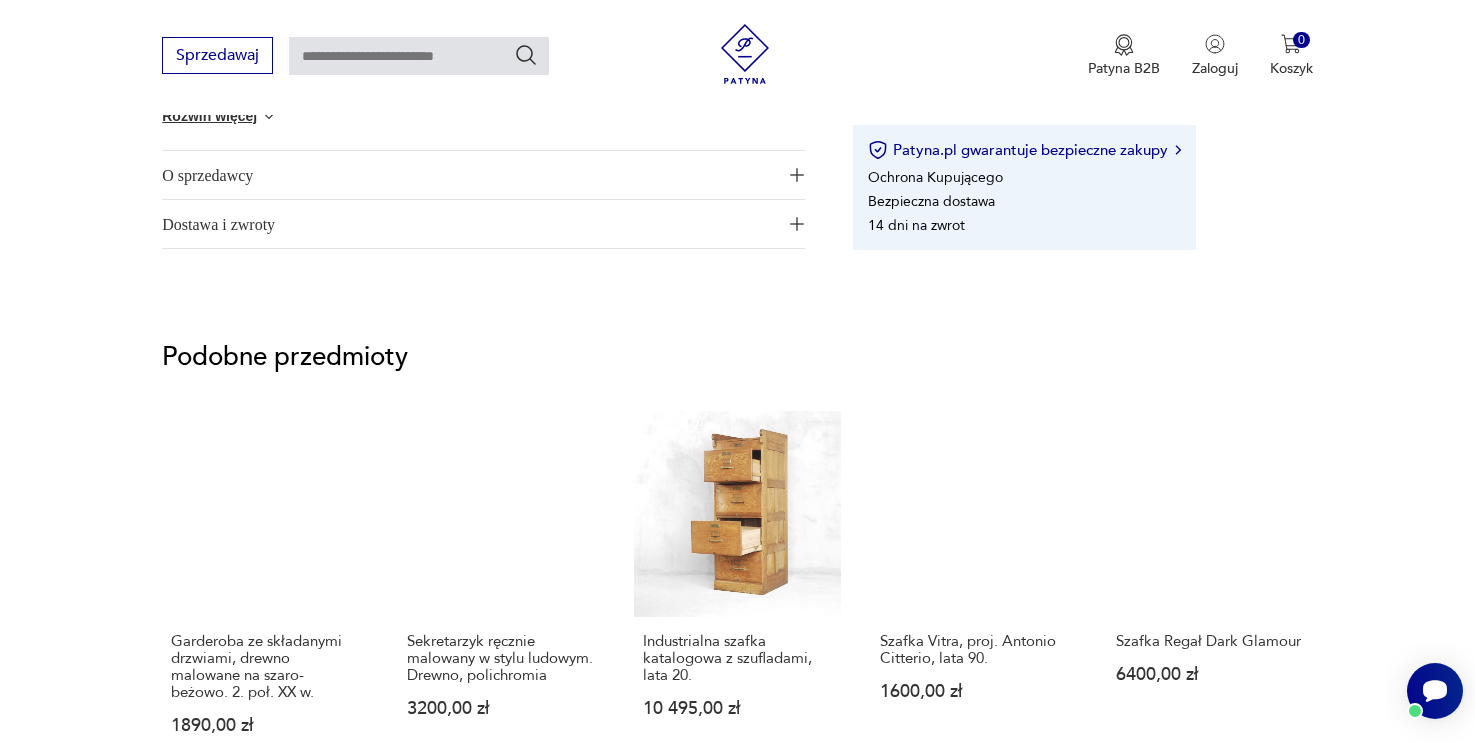 scroll, scrollTop: 1348, scrollLeft: 0, axis: vertical 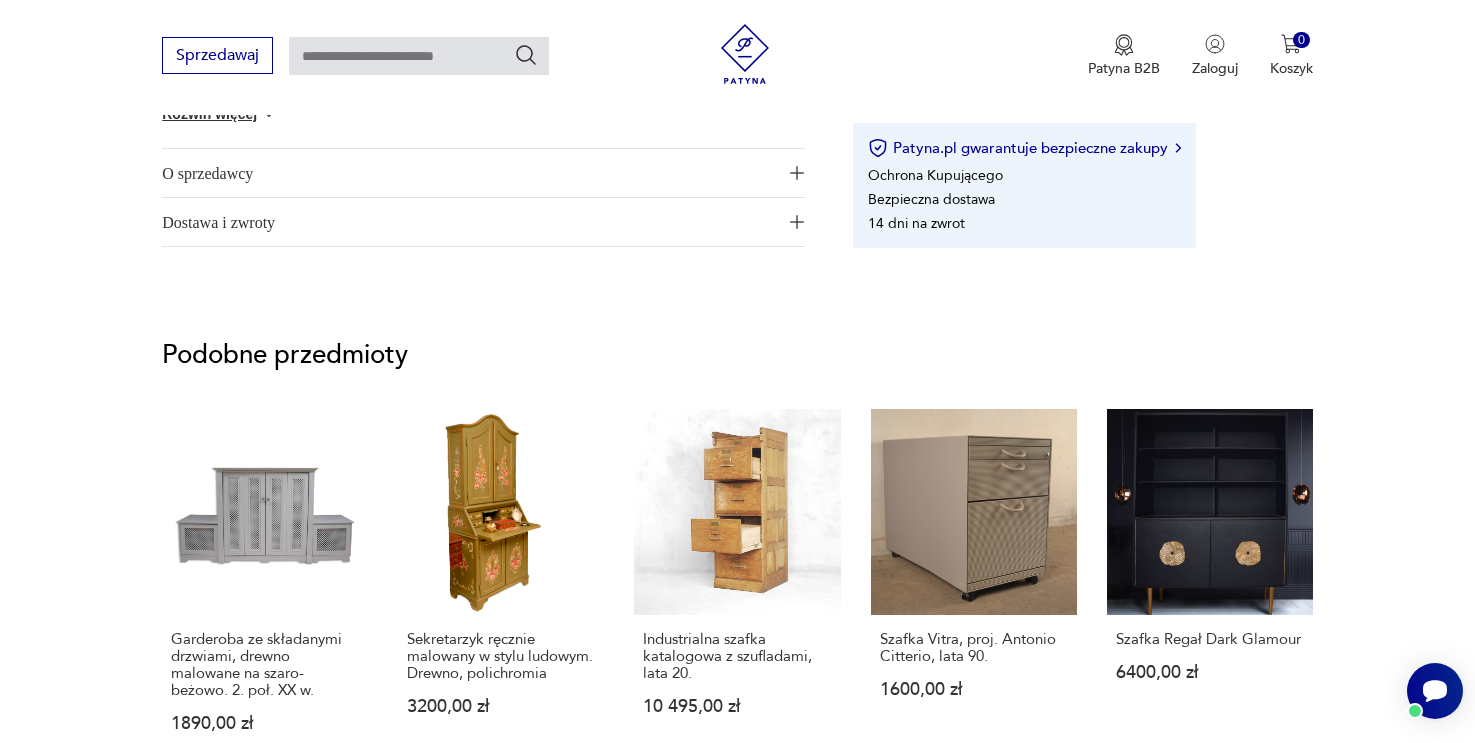 type on "*******" 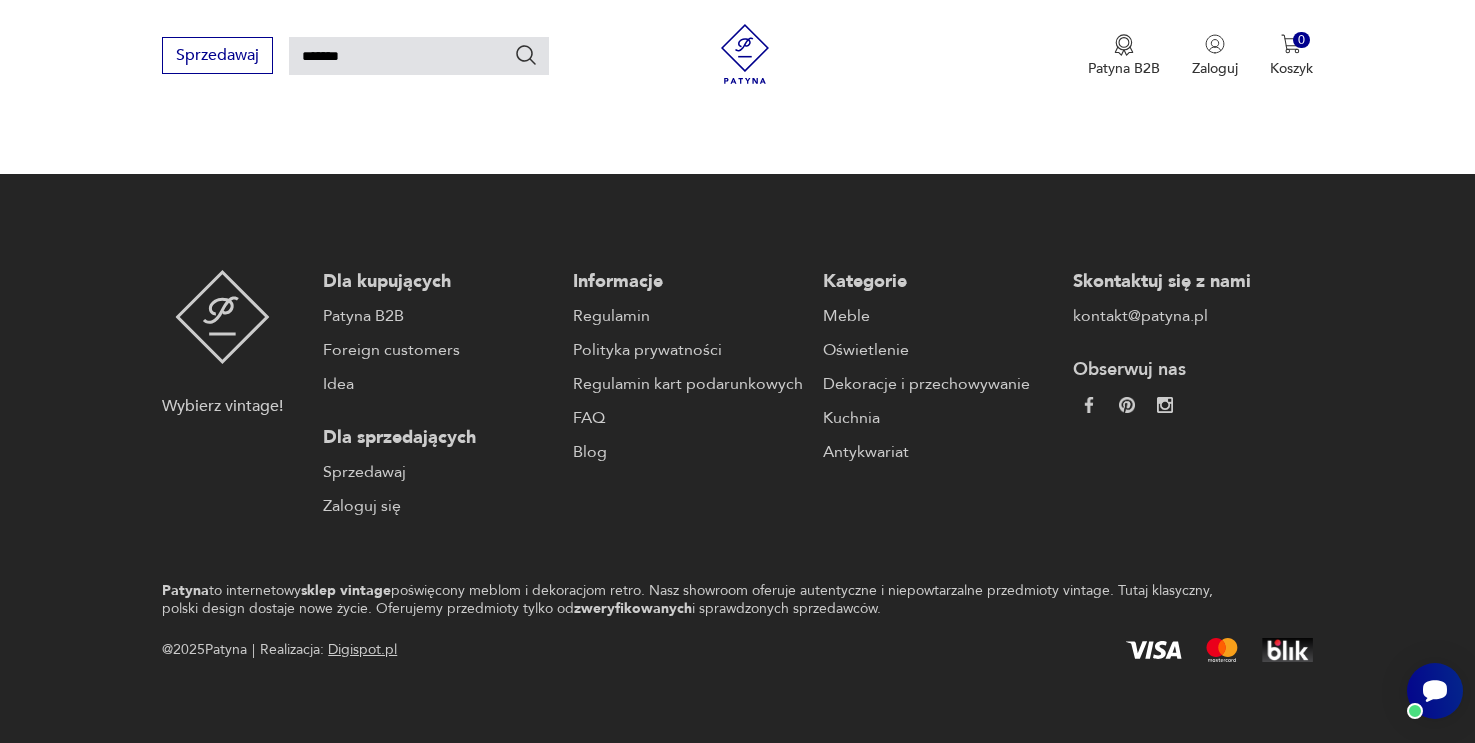 scroll, scrollTop: 208, scrollLeft: 0, axis: vertical 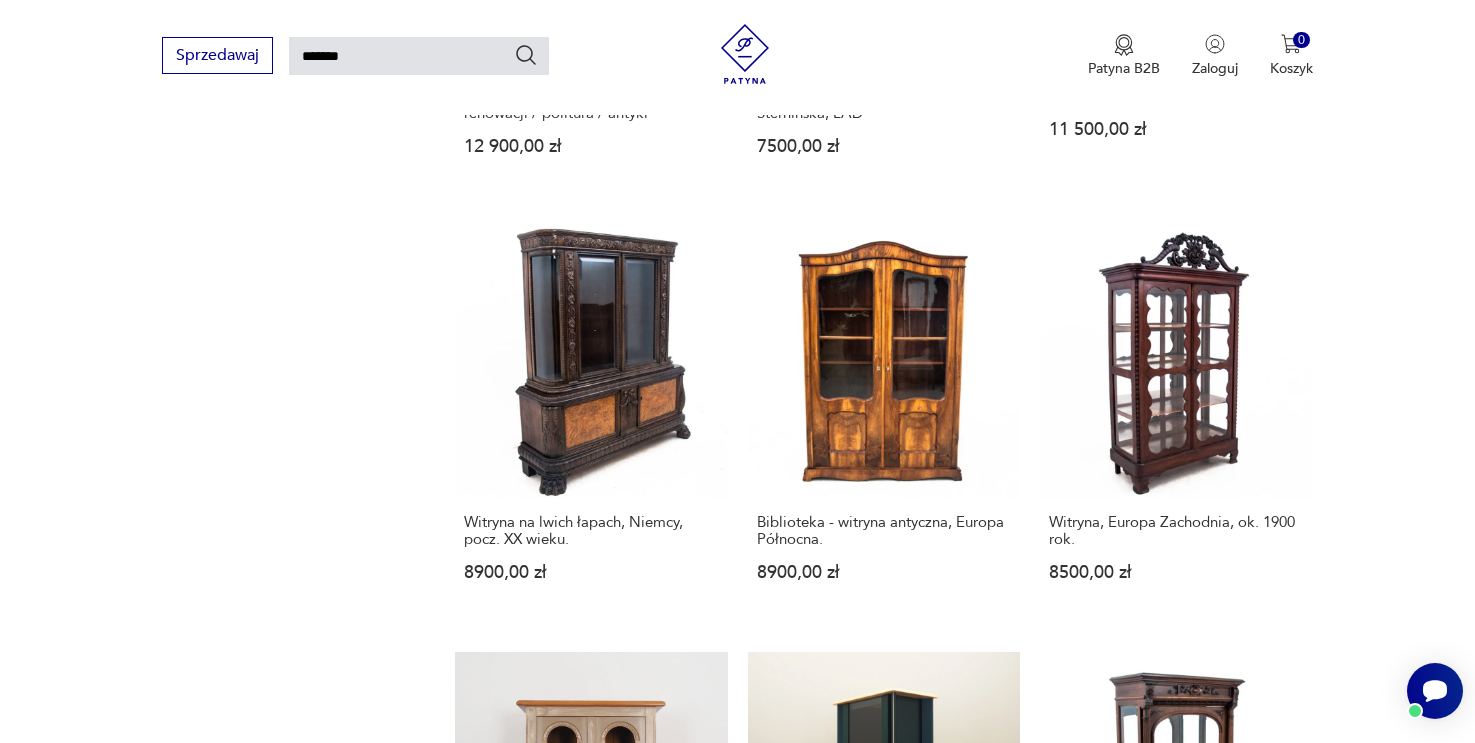click on "4" at bounding box center (1157, 1561) 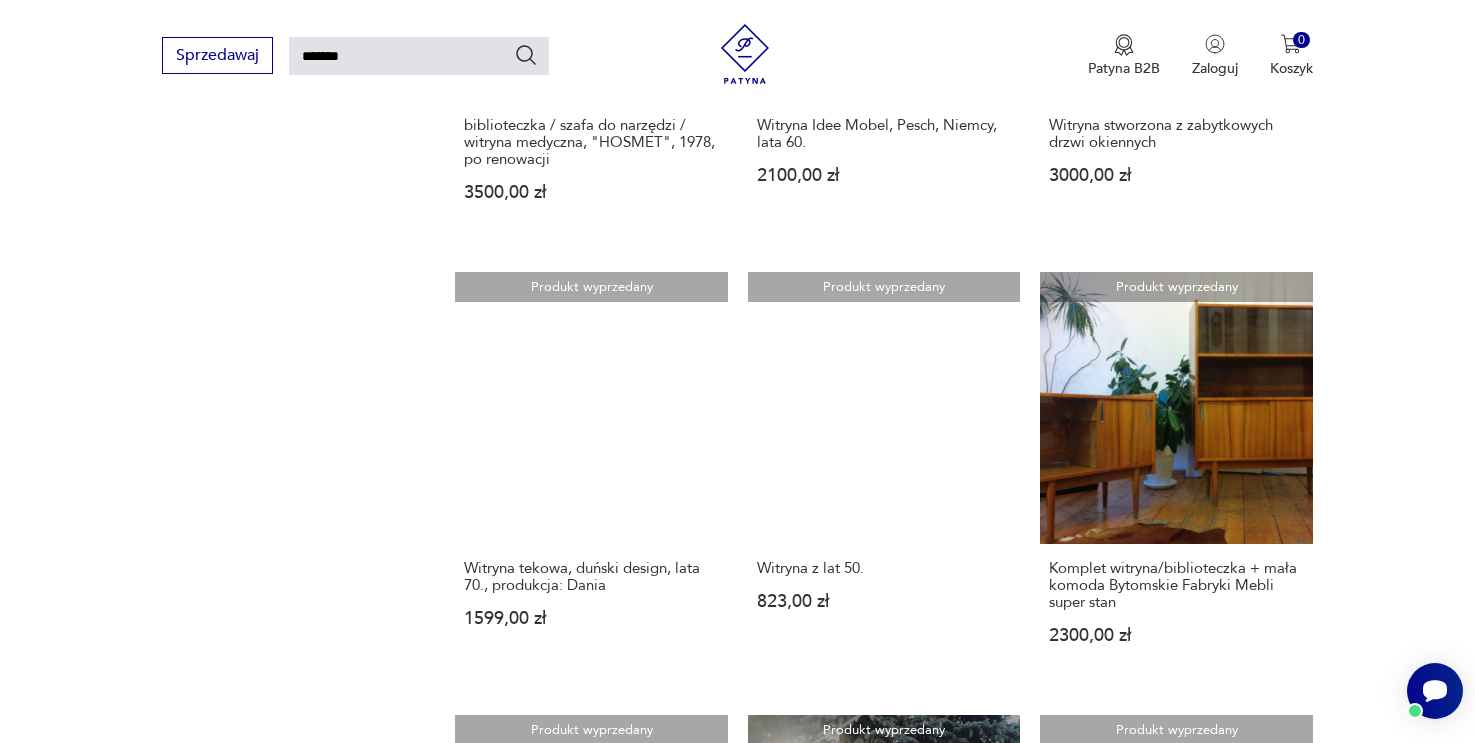 scroll, scrollTop: 1514, scrollLeft: 0, axis: vertical 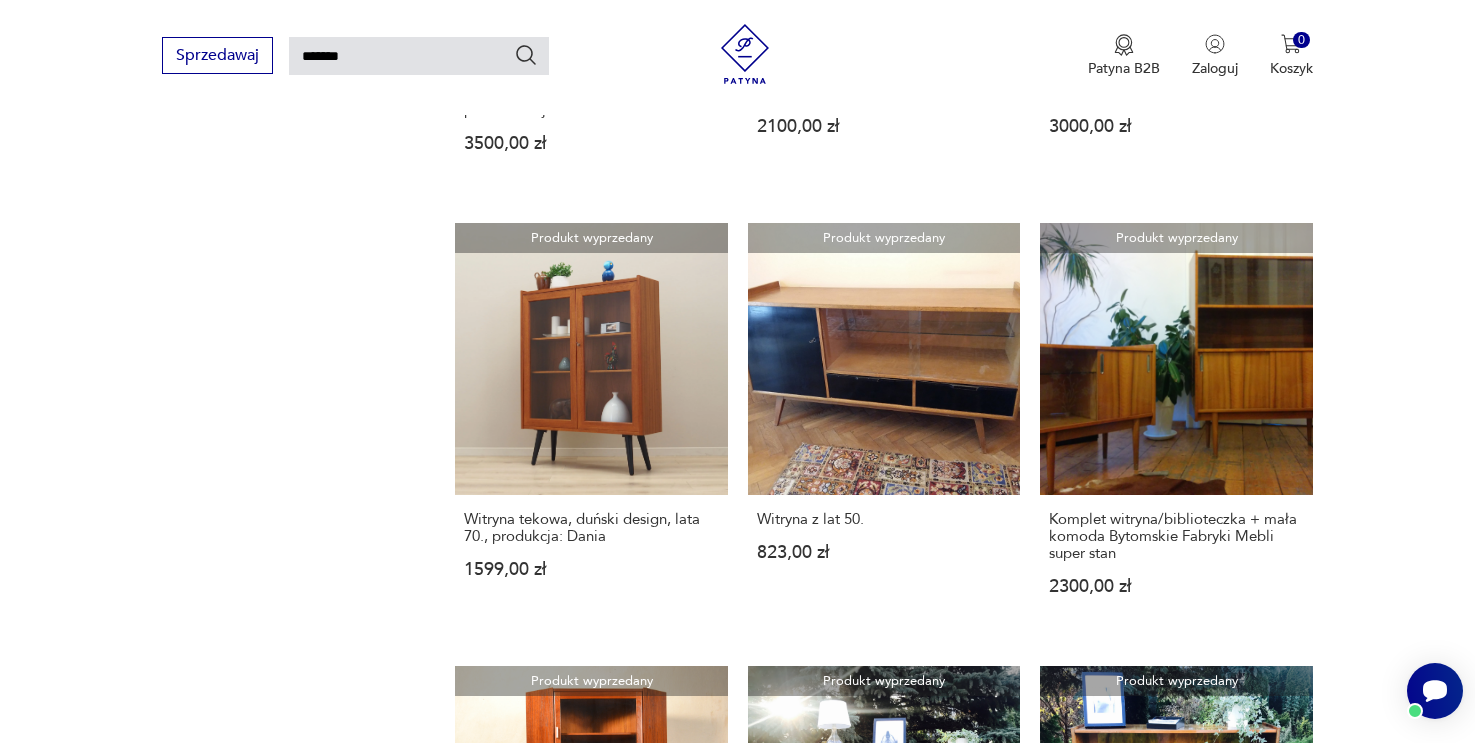 click on "5" at bounding box center (1203, 1592) 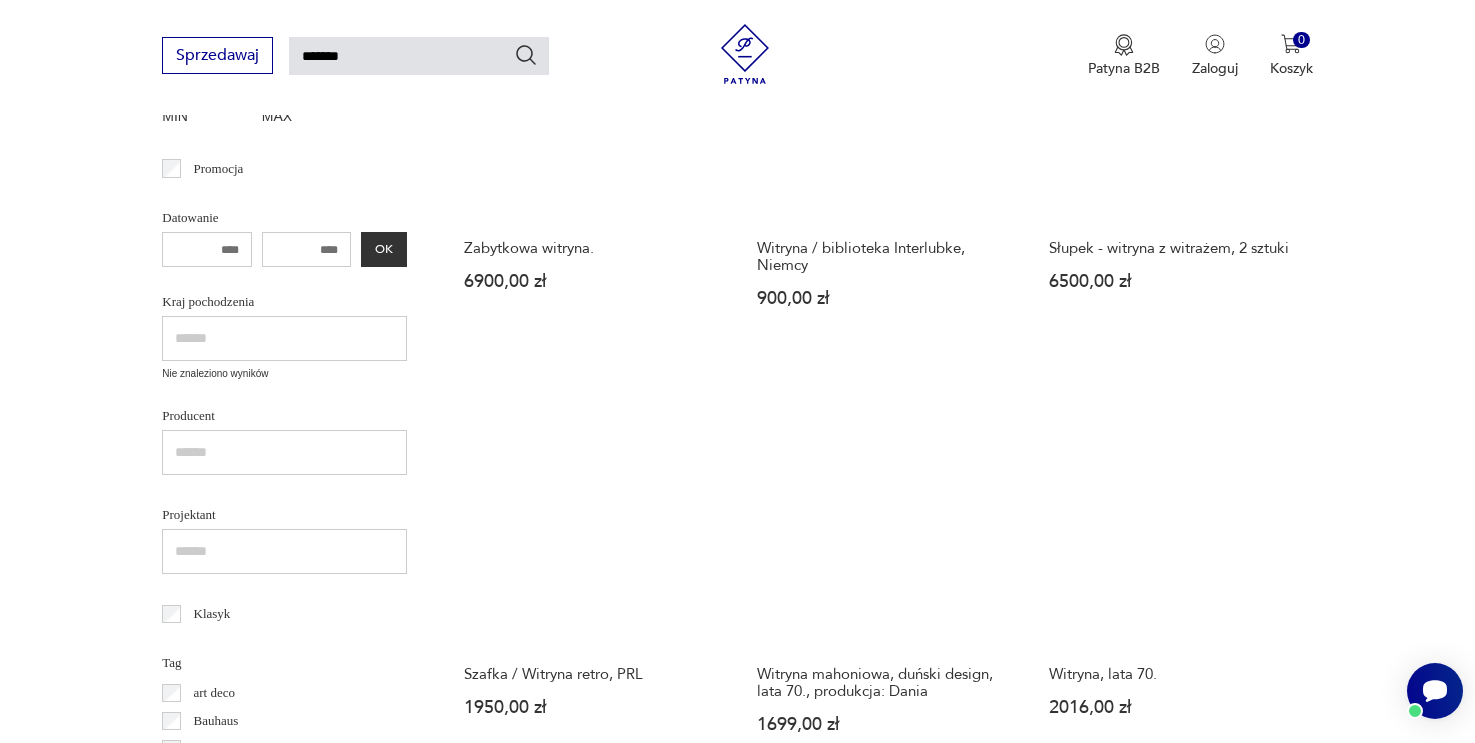 scroll, scrollTop: 72, scrollLeft: 0, axis: vertical 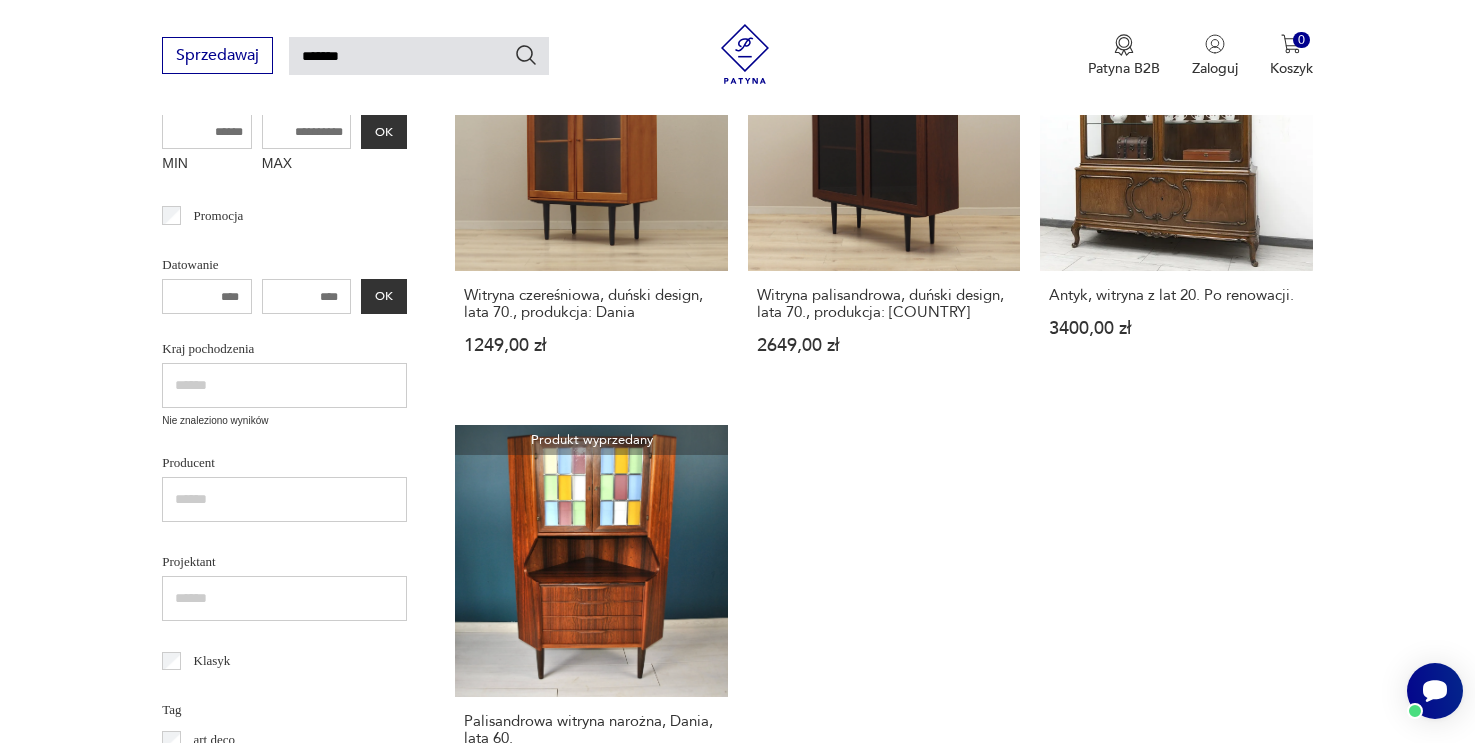 click 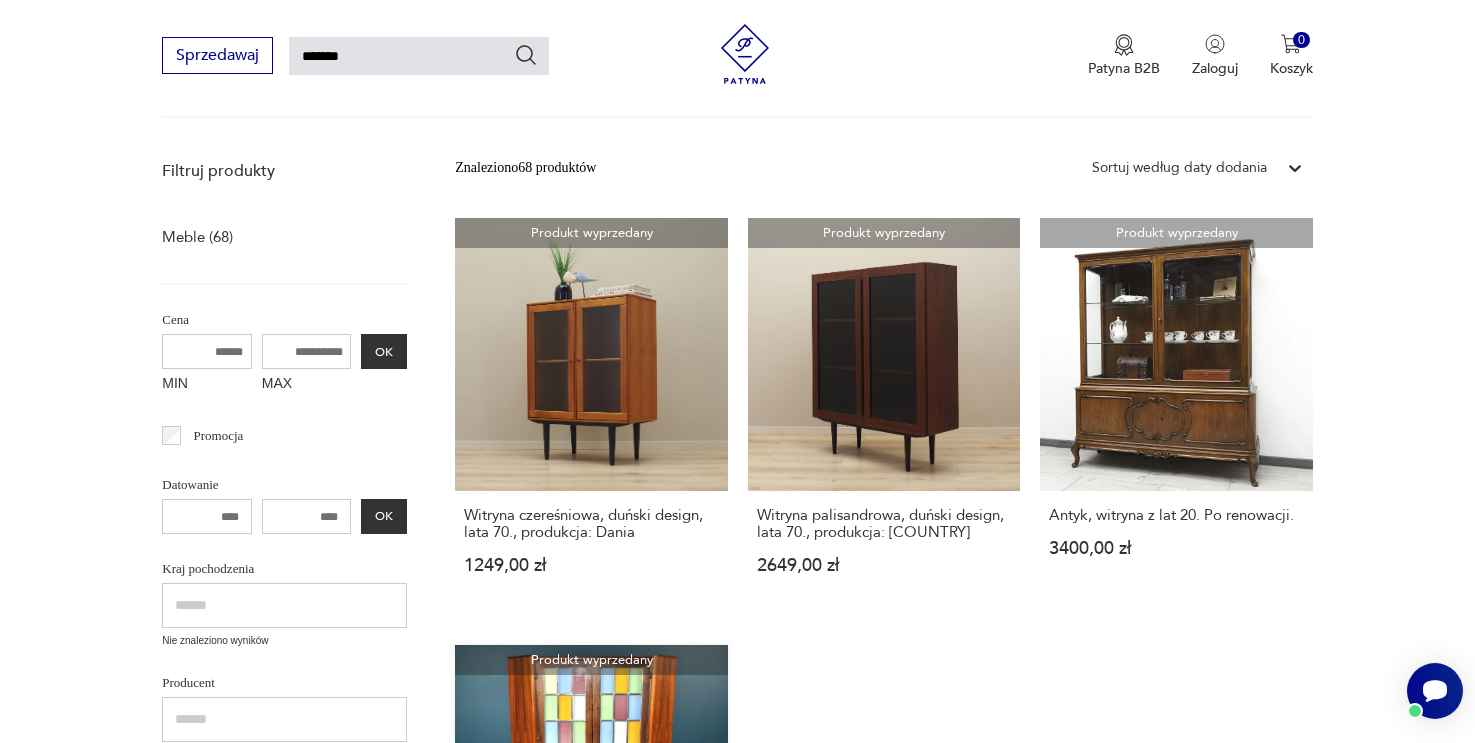 scroll, scrollTop: 482, scrollLeft: 0, axis: vertical 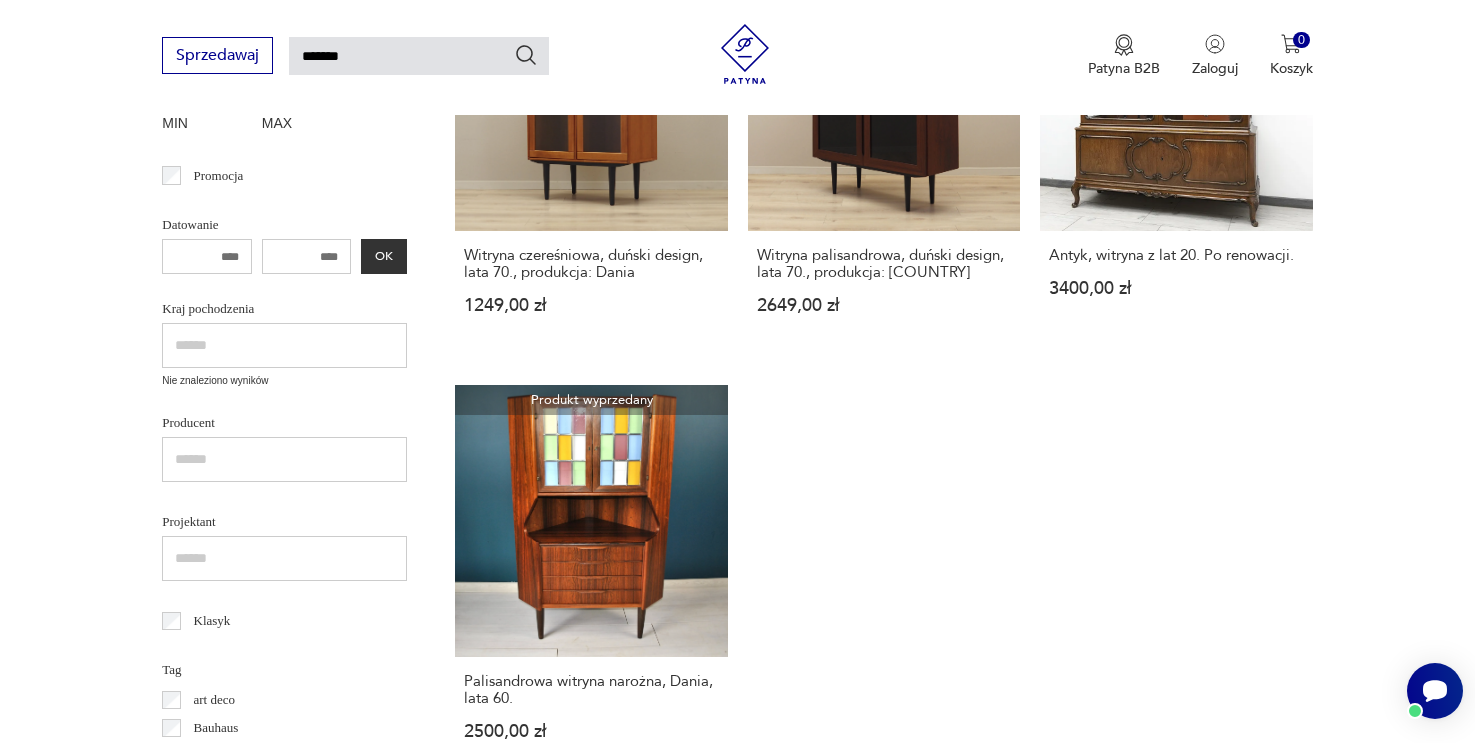 click on "3" at bounding box center (1111, 867) 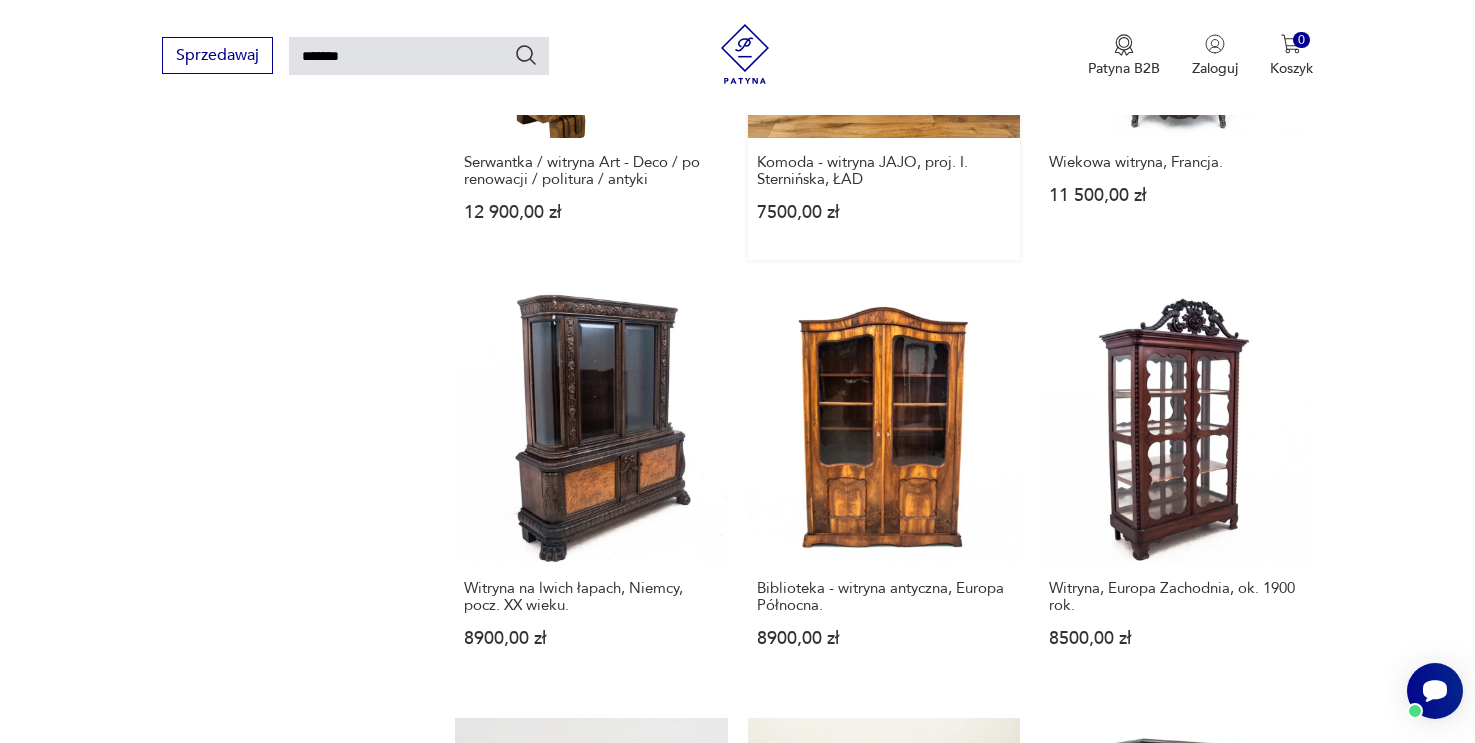 scroll, scrollTop: 1474, scrollLeft: 0, axis: vertical 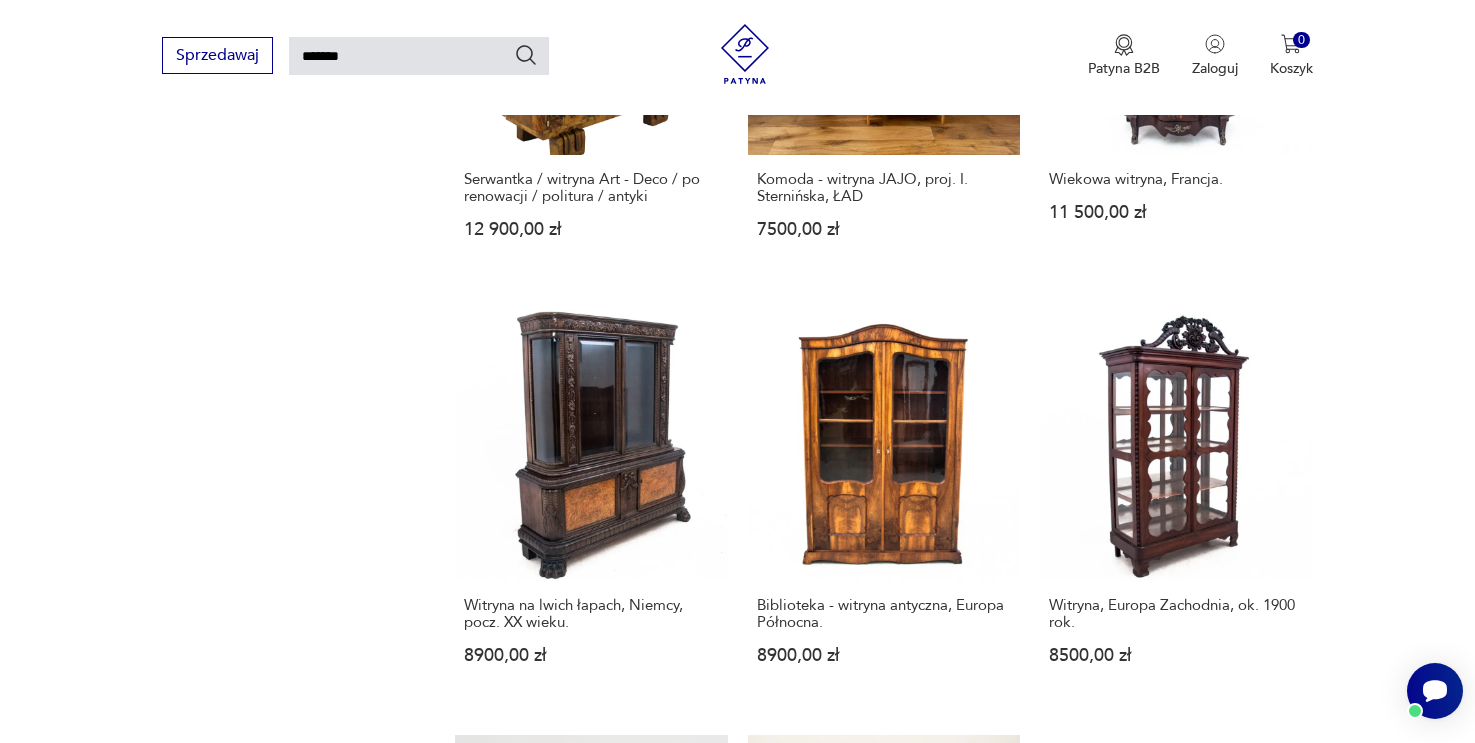 click on "2" at bounding box center (1065, 1644) 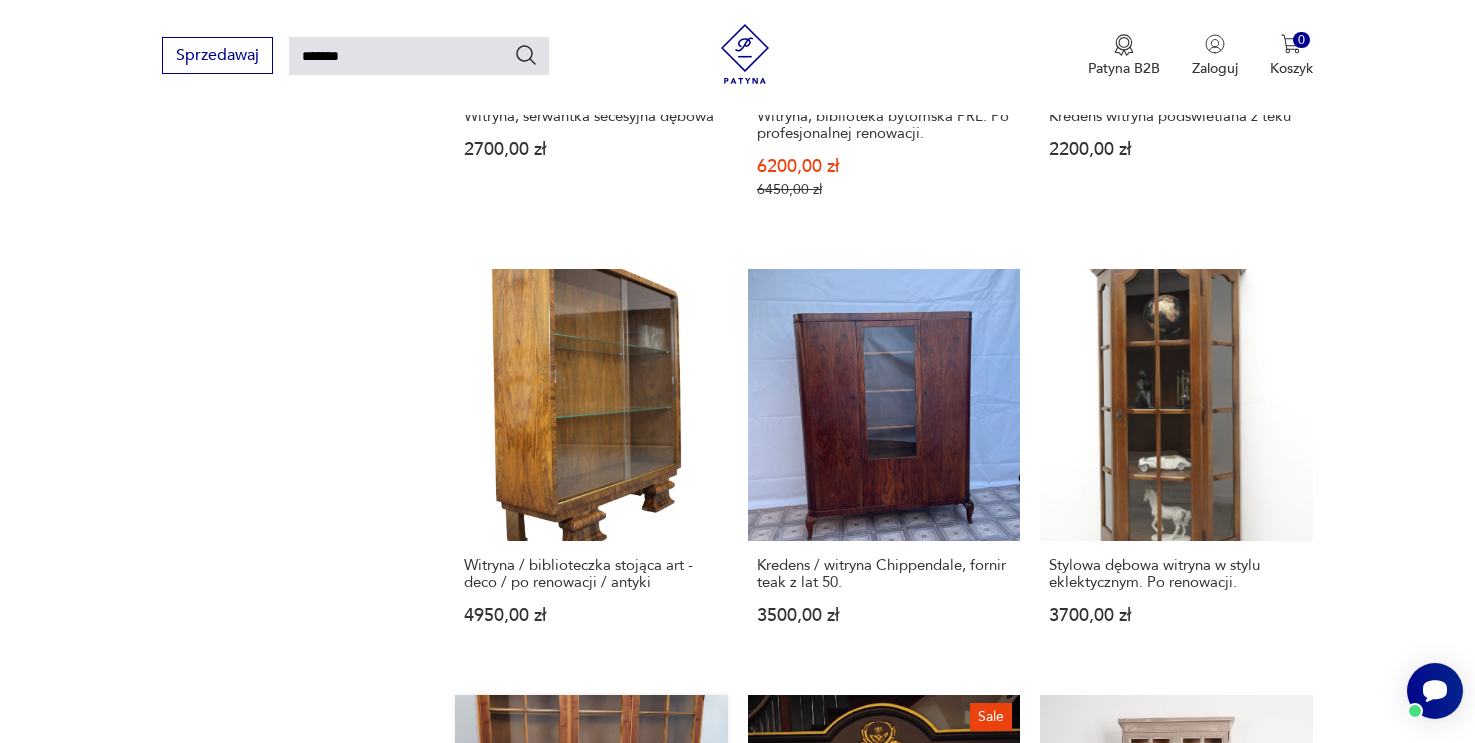 scroll, scrollTop: 1480, scrollLeft: 0, axis: vertical 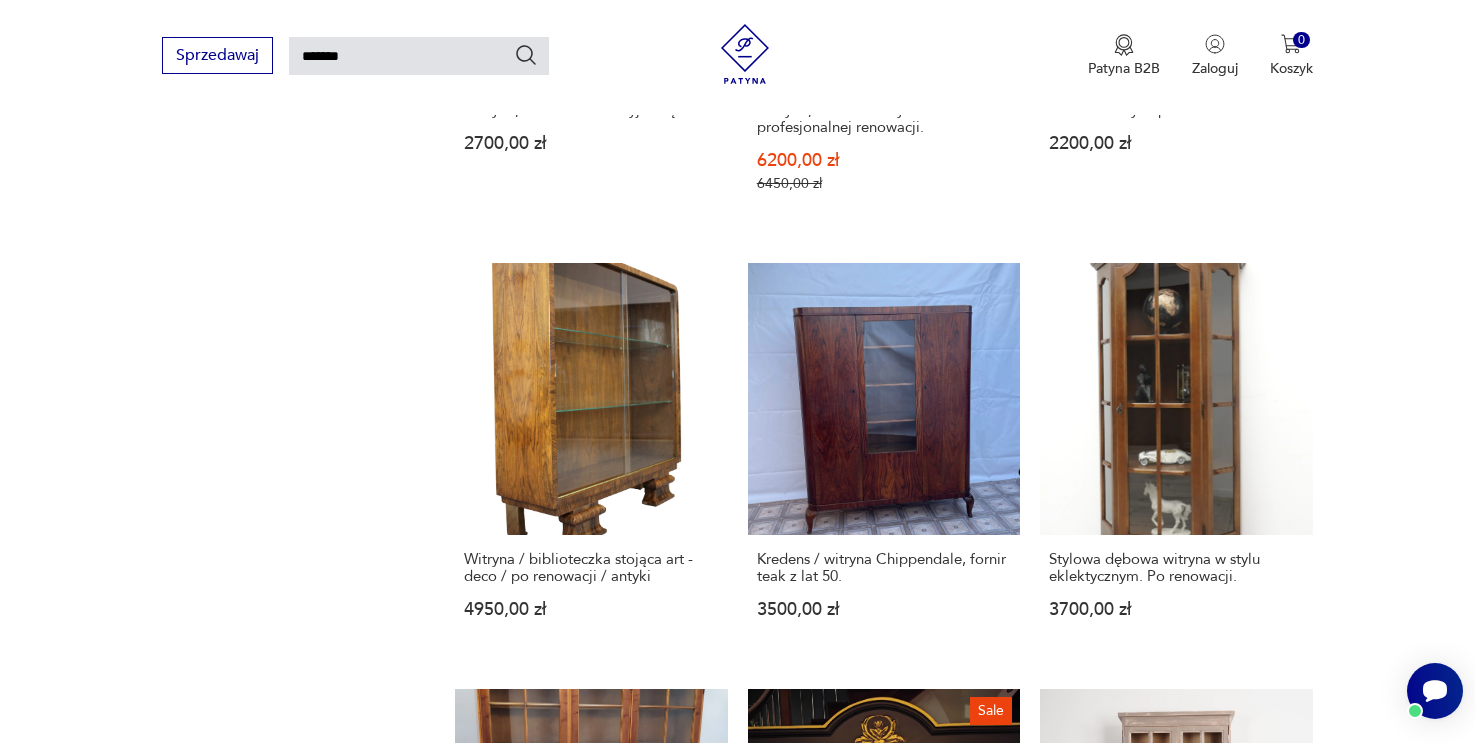 click on "1" at bounding box center (1019, 1621) 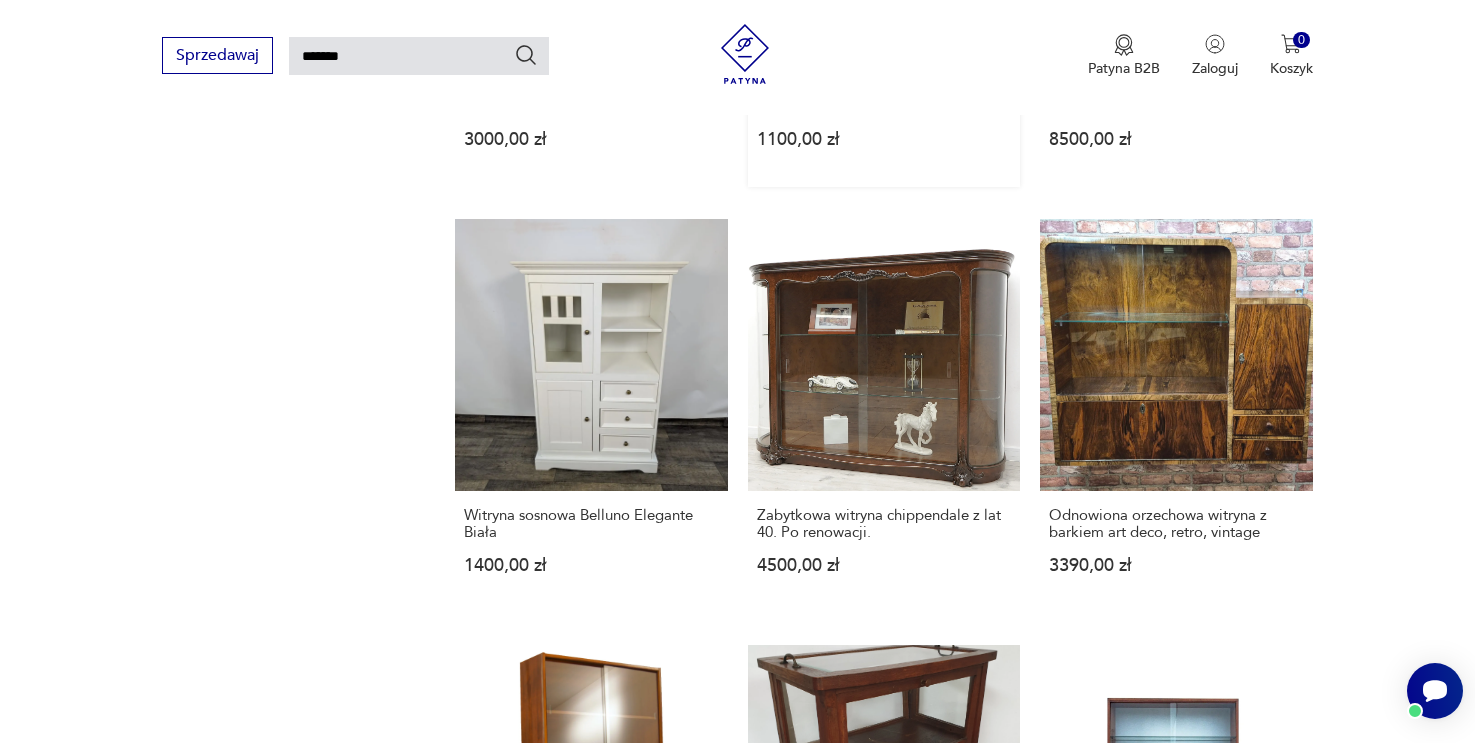scroll, scrollTop: 1487, scrollLeft: 0, axis: vertical 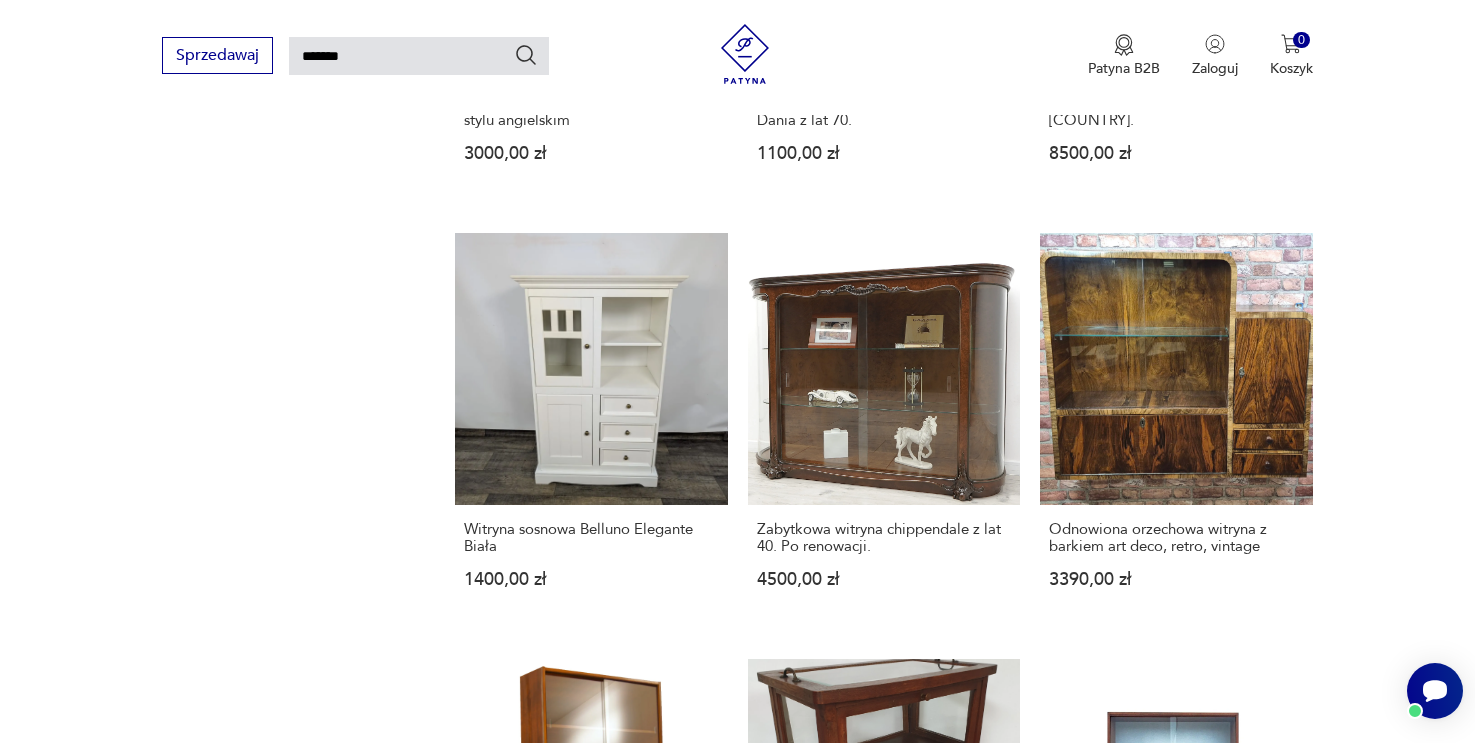 click on "3" at bounding box center (1111, 1568) 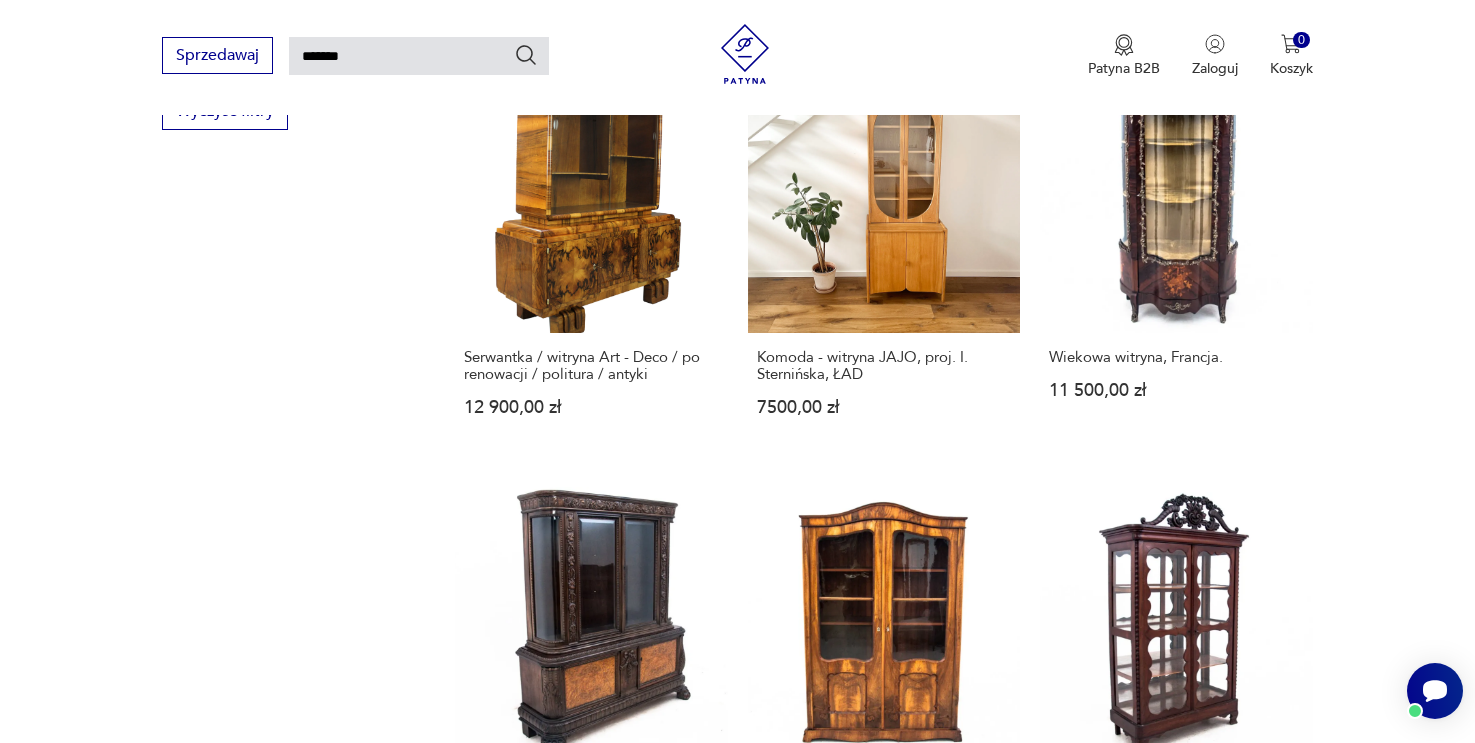 scroll, scrollTop: 1344, scrollLeft: 0, axis: vertical 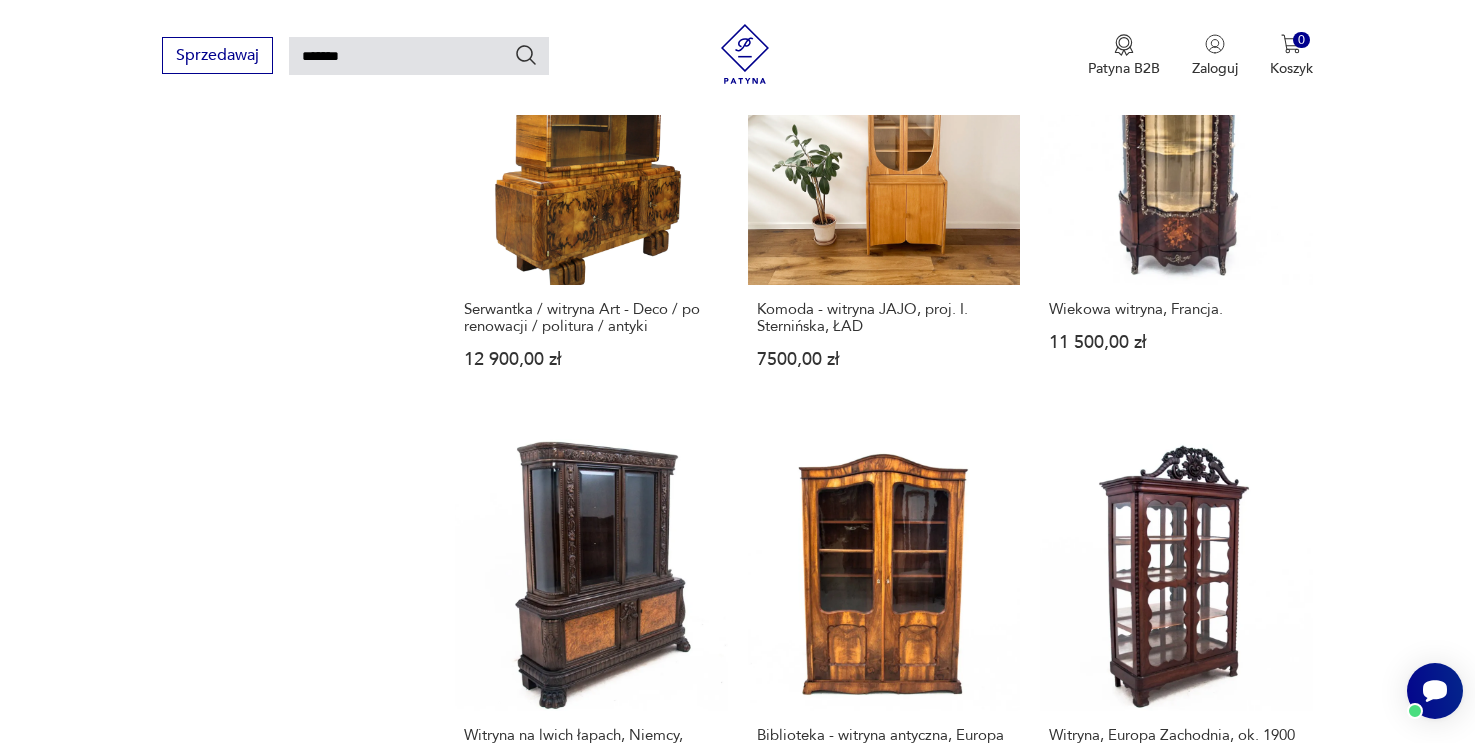 click on "4" at bounding box center (1157, 1774) 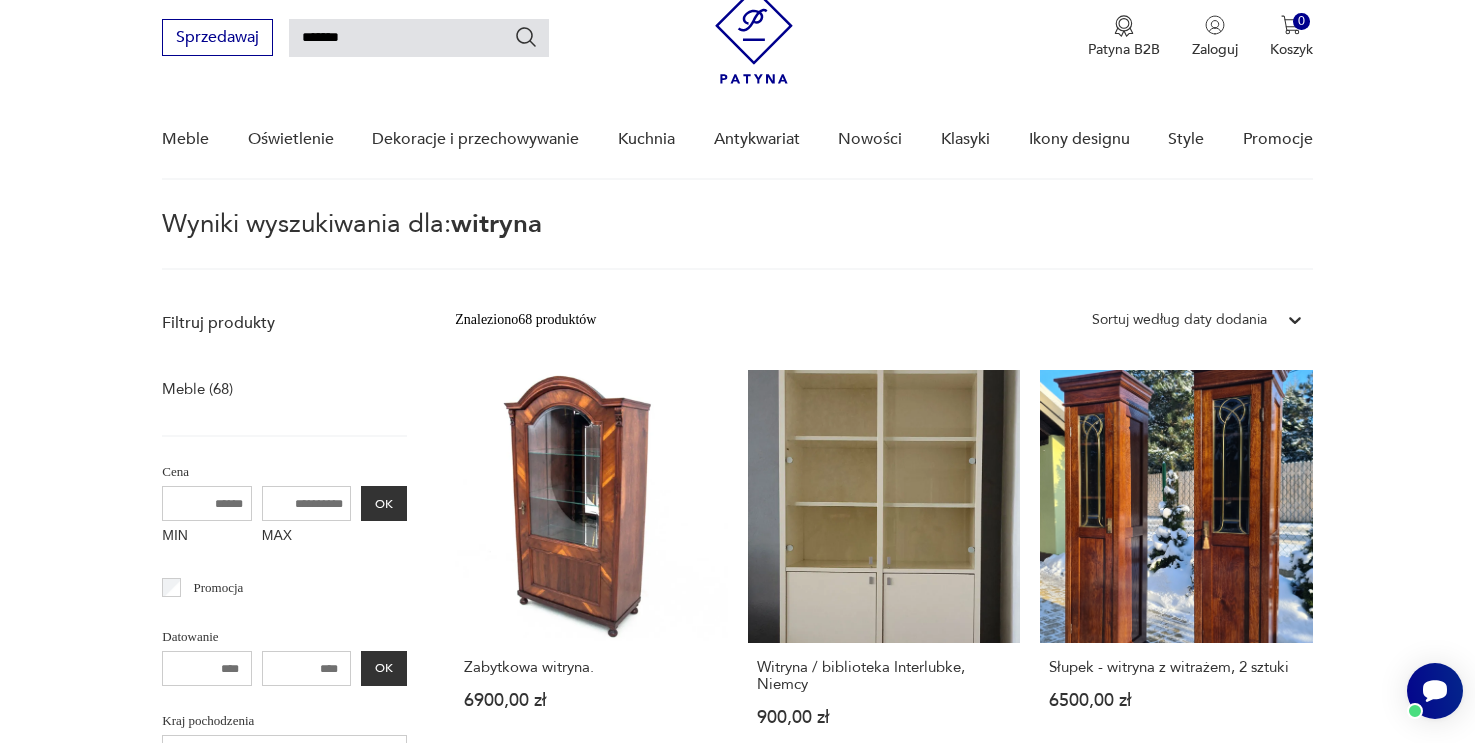 scroll, scrollTop: 153, scrollLeft: 1, axis: both 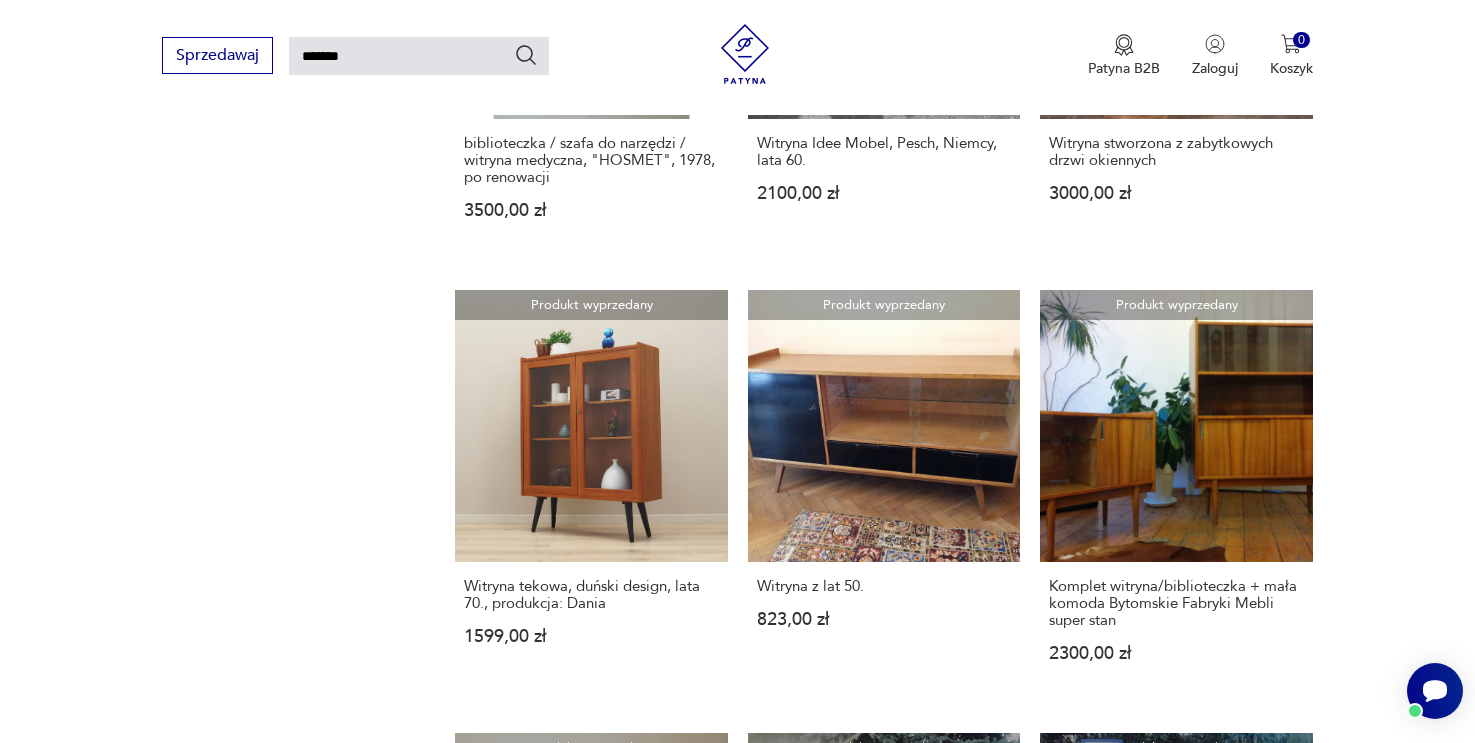 click on "5" at bounding box center (1203, 1659) 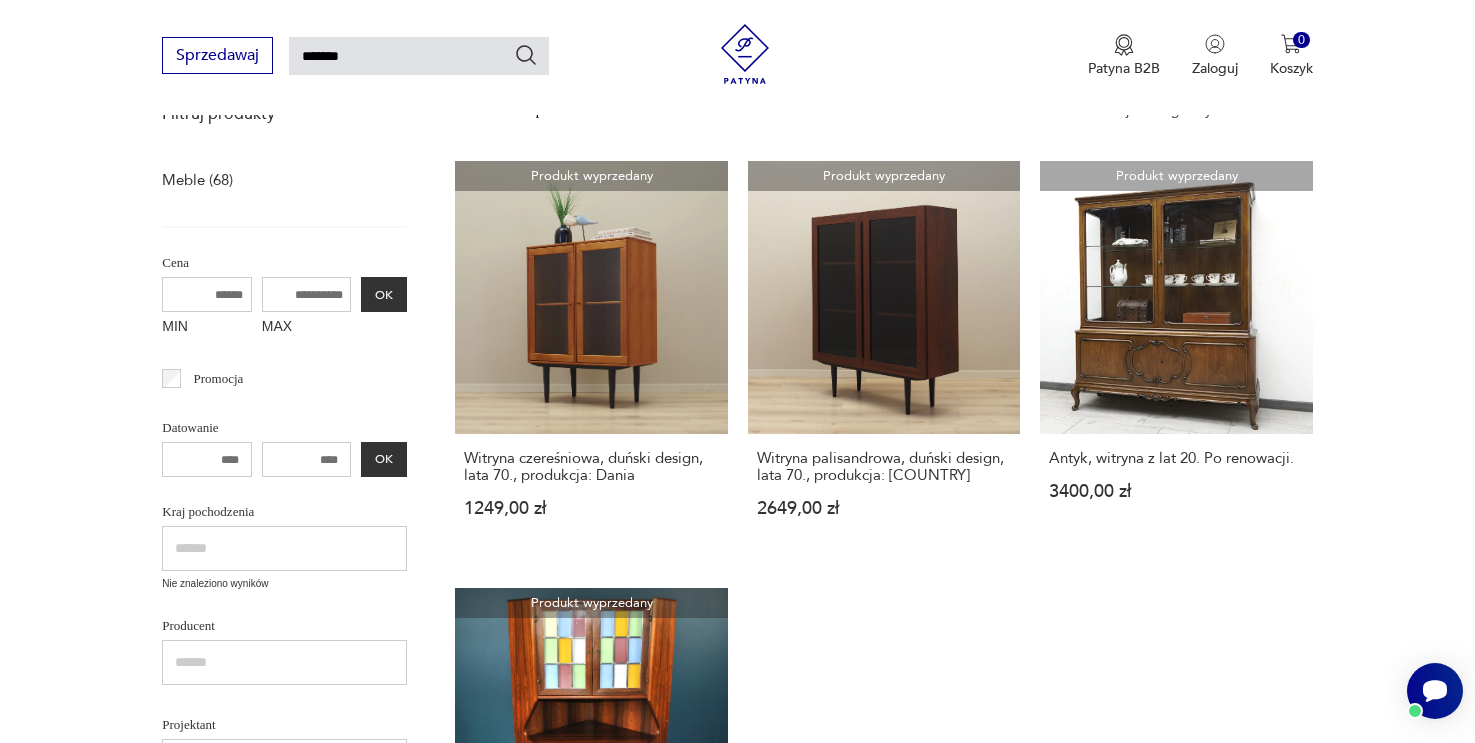scroll, scrollTop: 280, scrollLeft: 0, axis: vertical 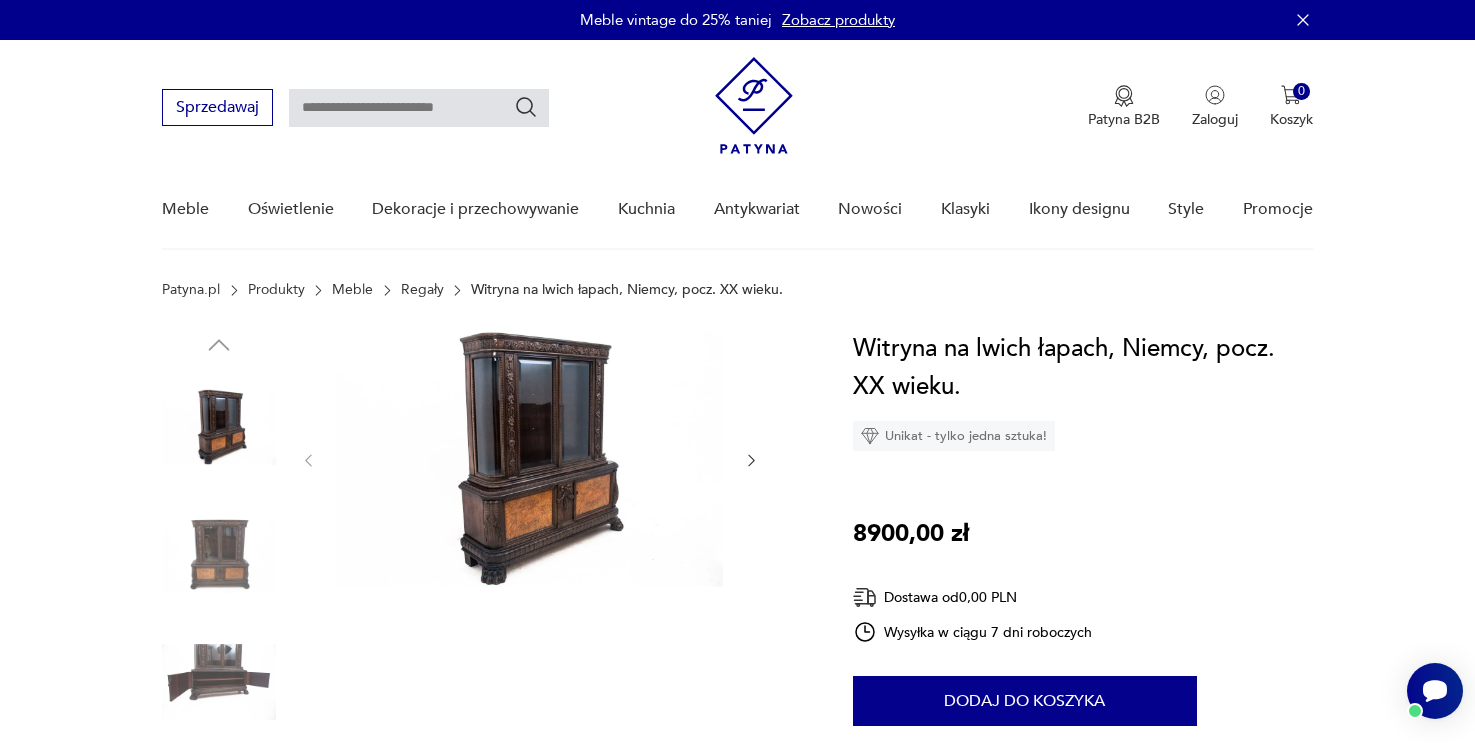 click 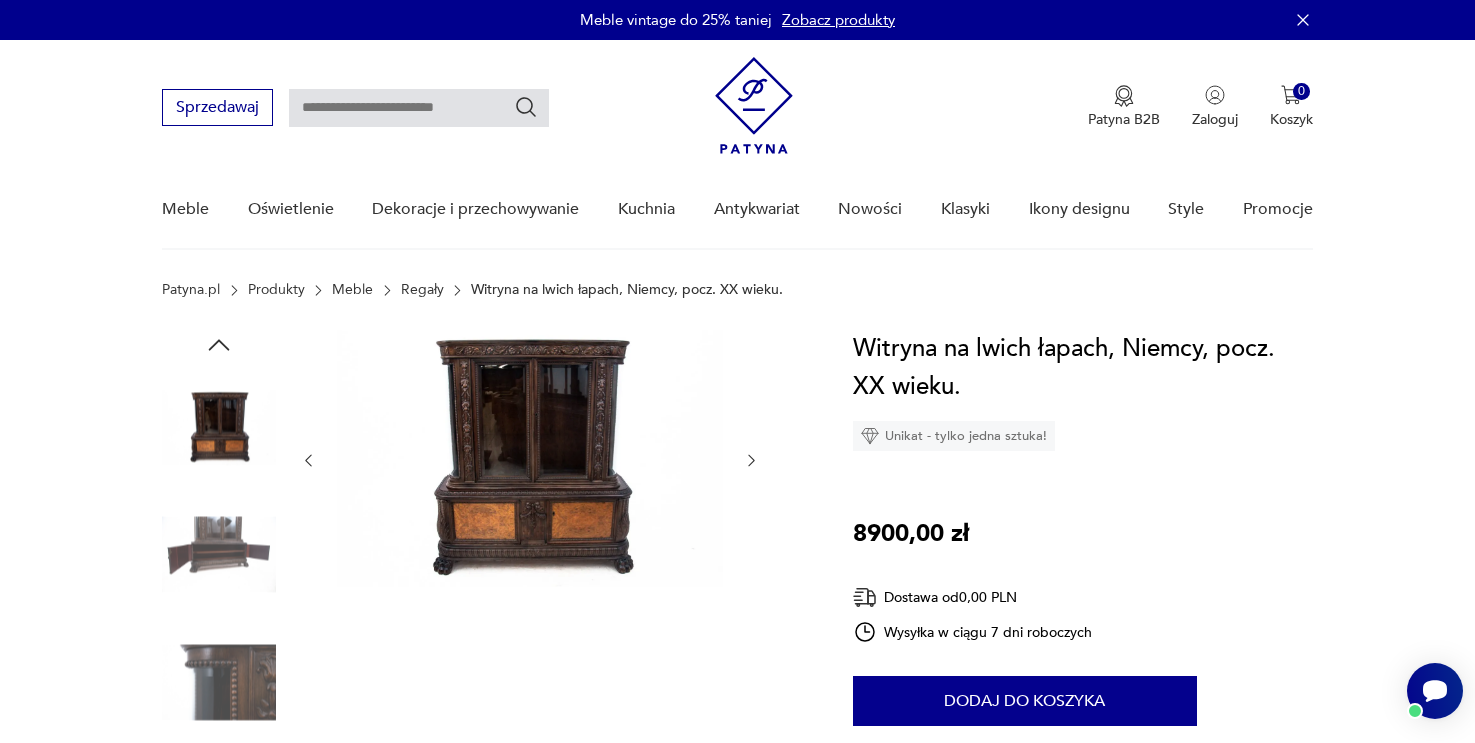 click 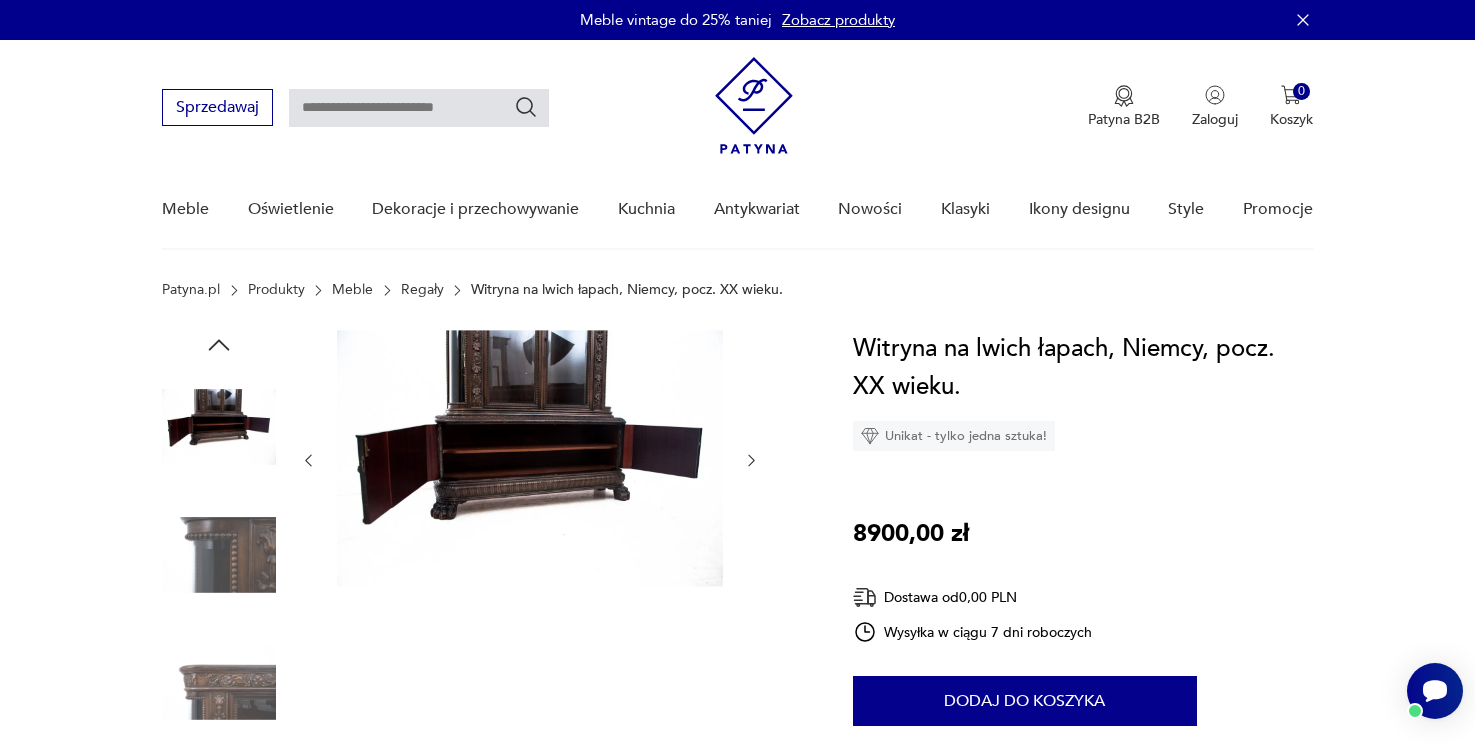 click 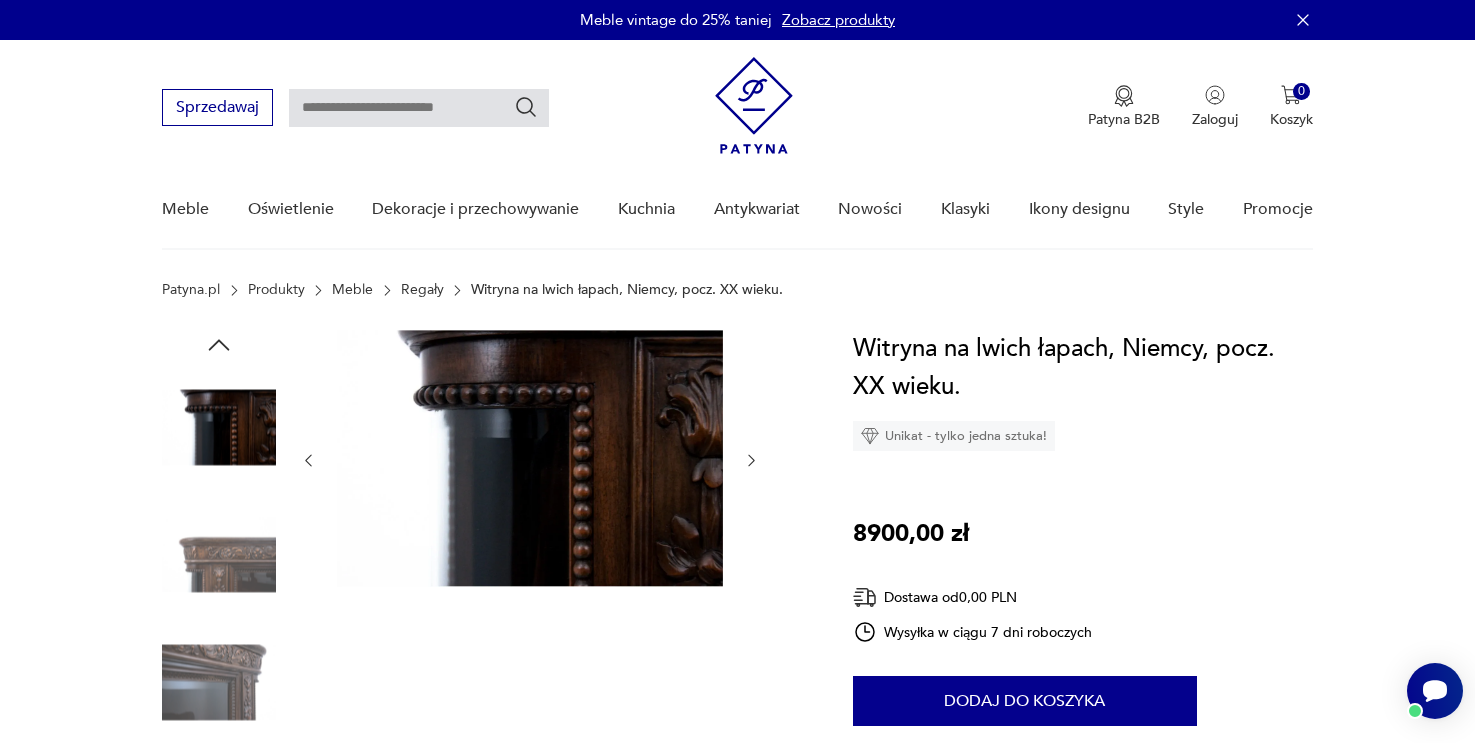 click 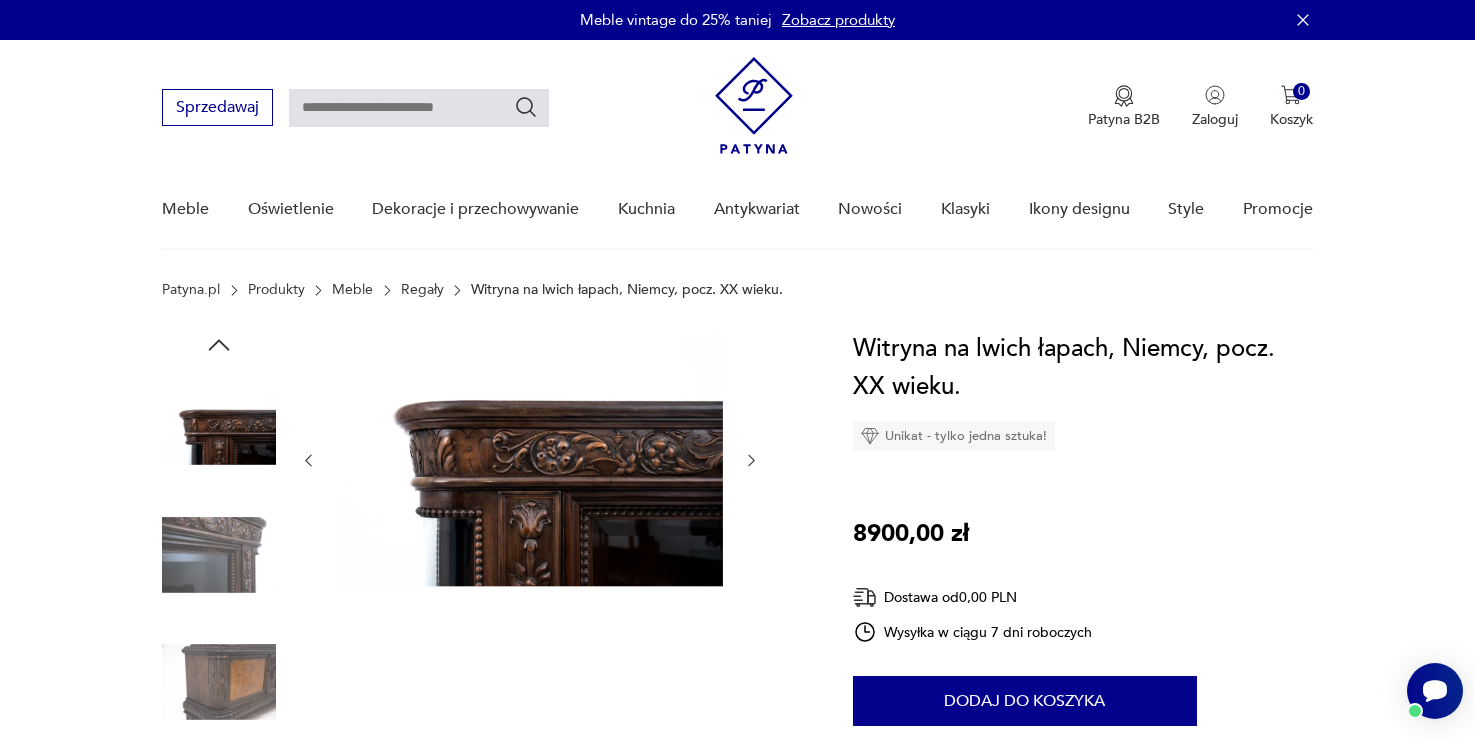 click 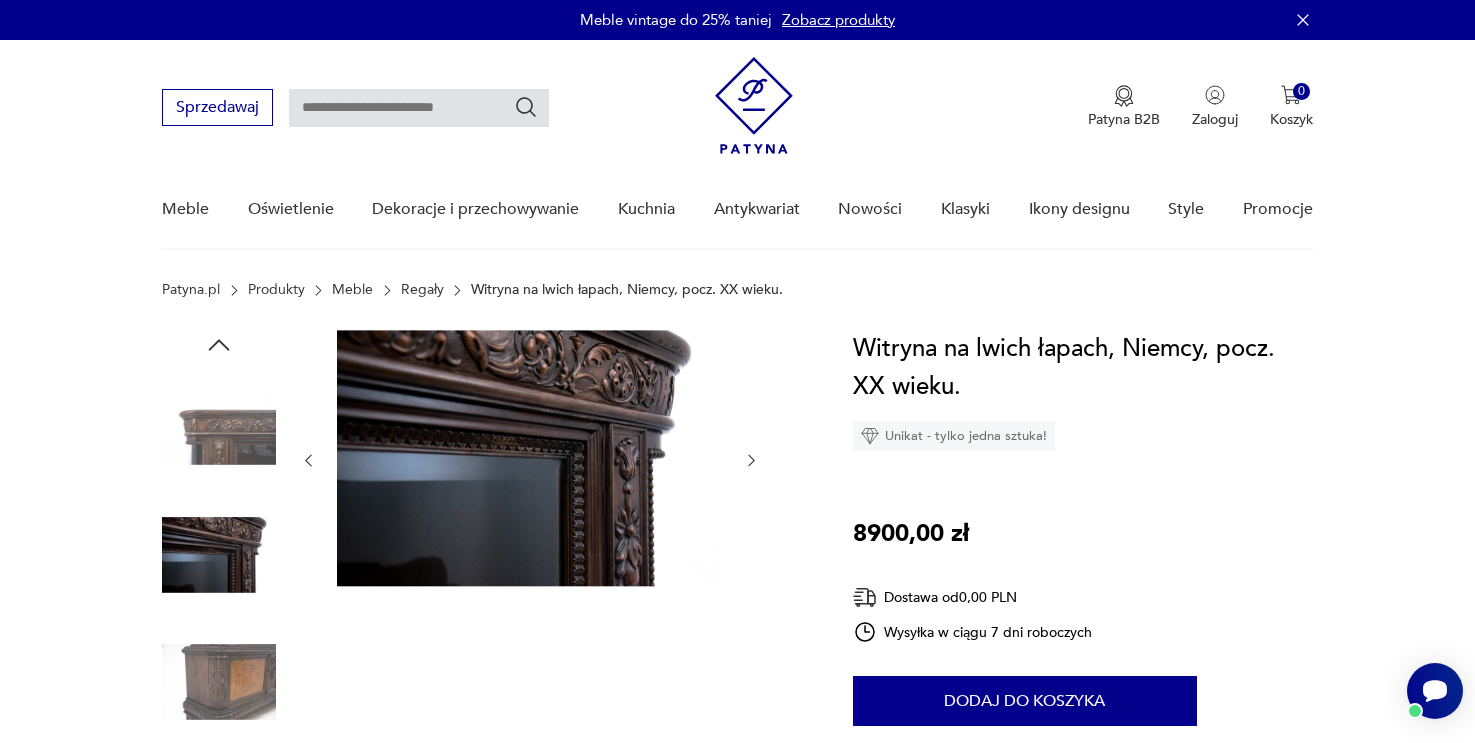 click 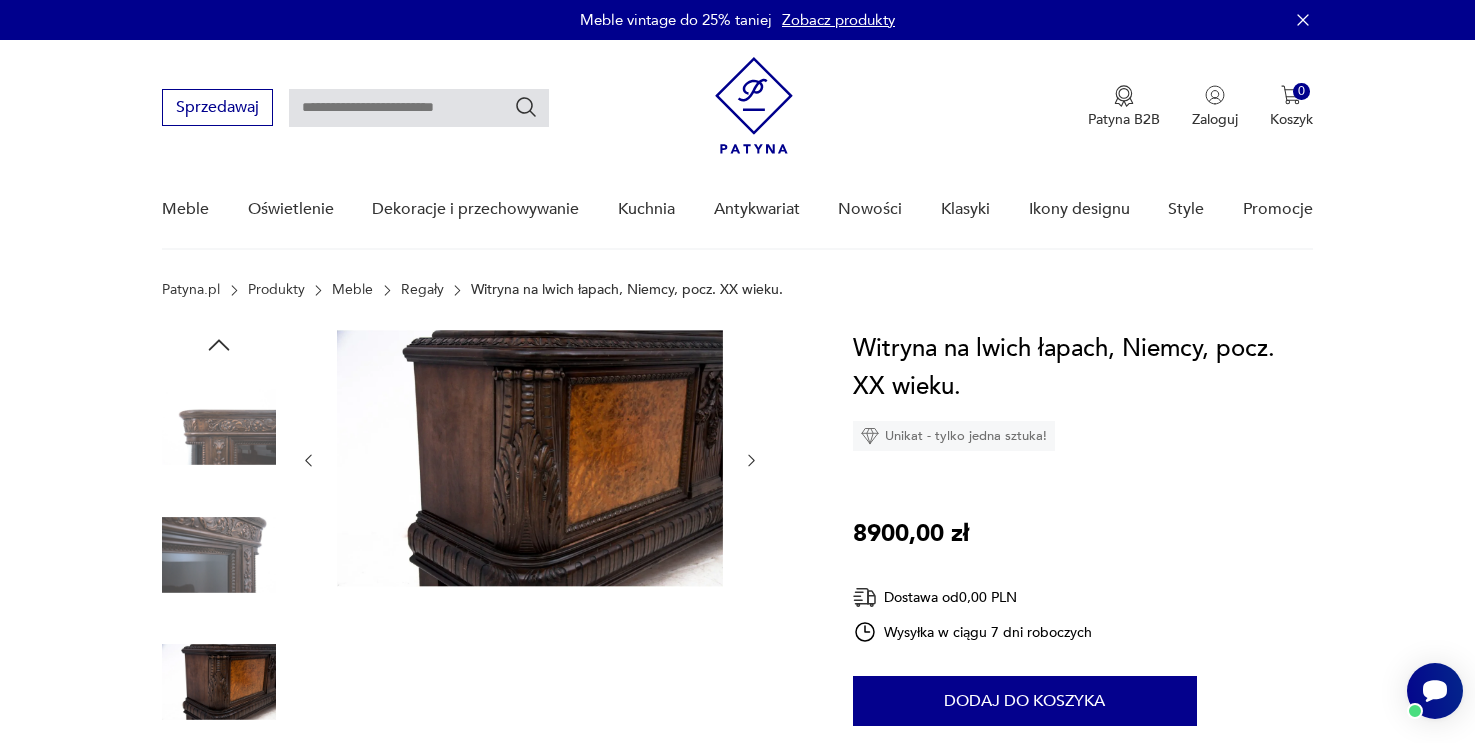 click 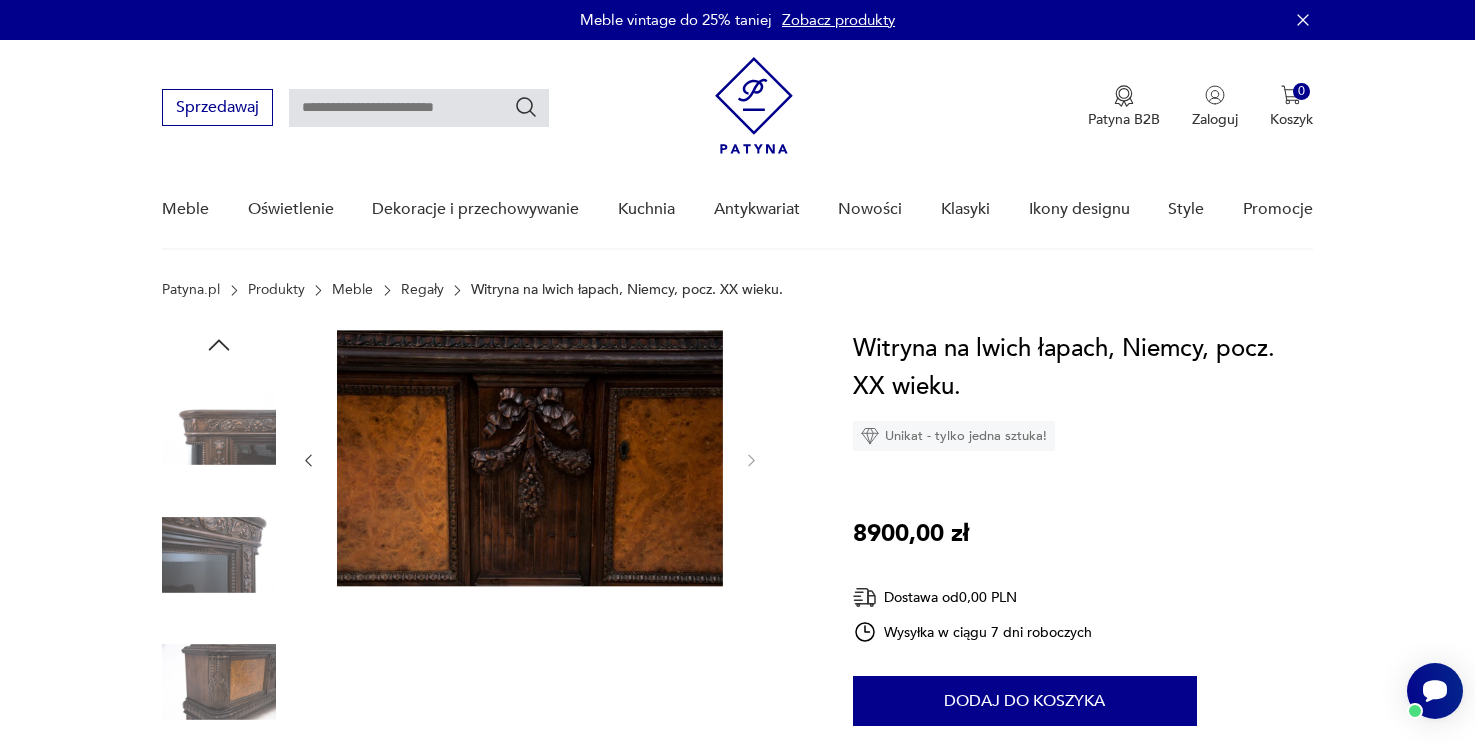 click 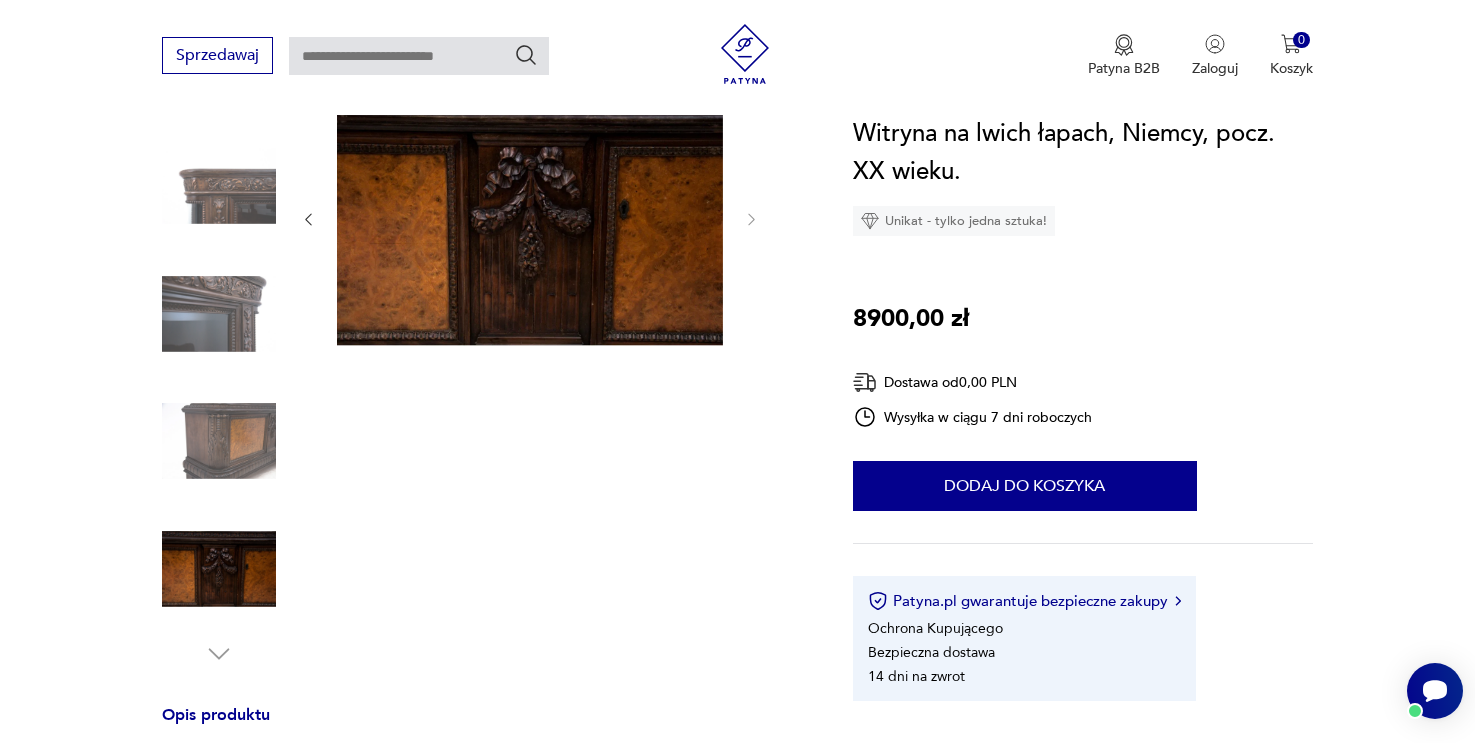 scroll, scrollTop: 243, scrollLeft: 0, axis: vertical 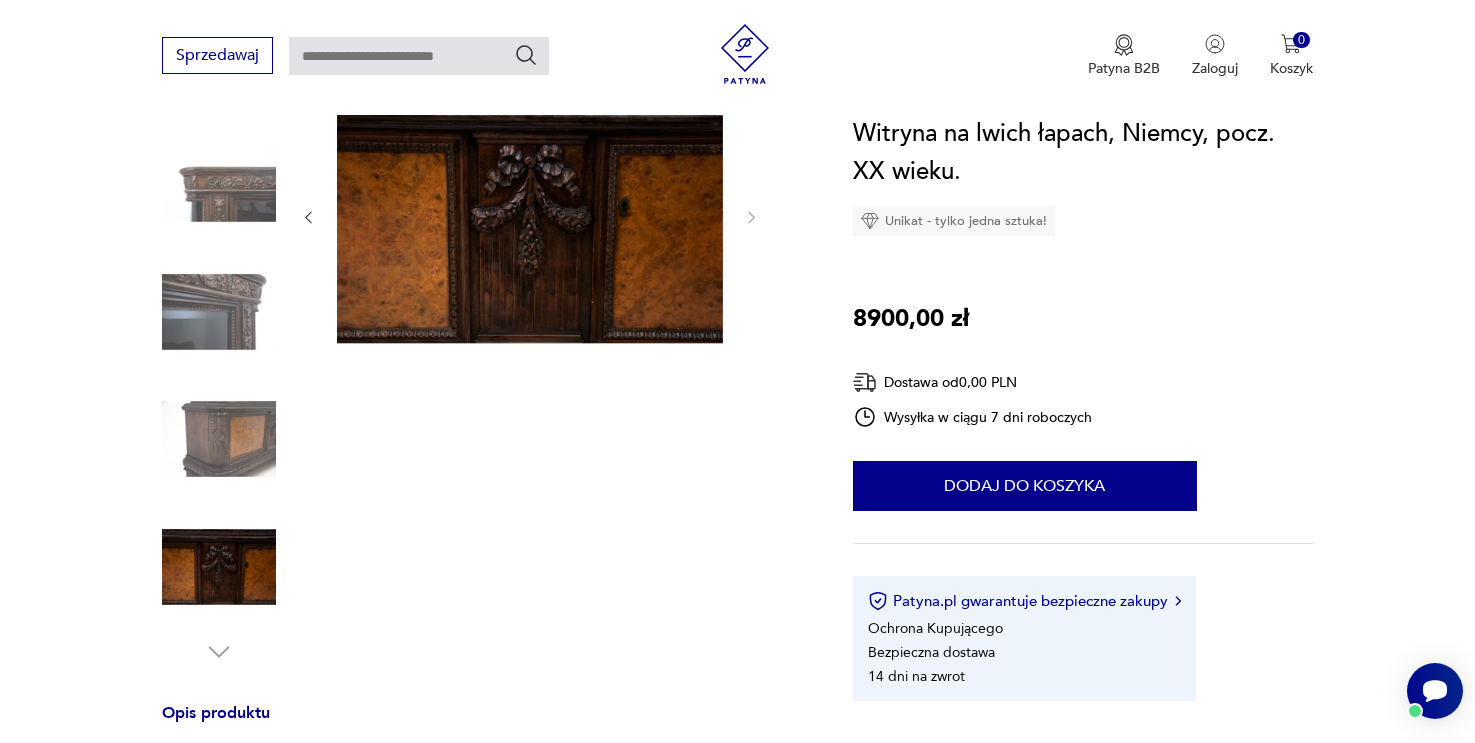 click at bounding box center (219, 439) 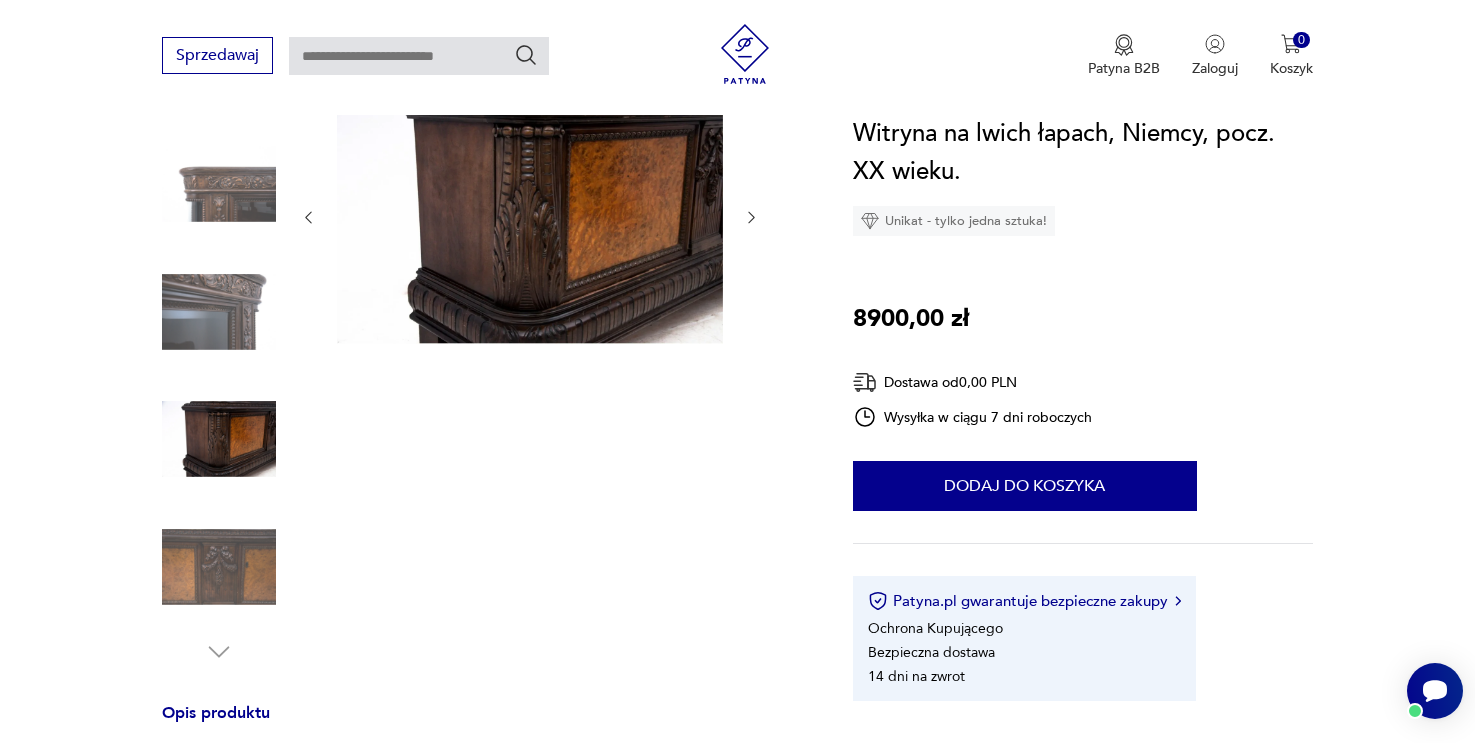 click at bounding box center [219, 184] 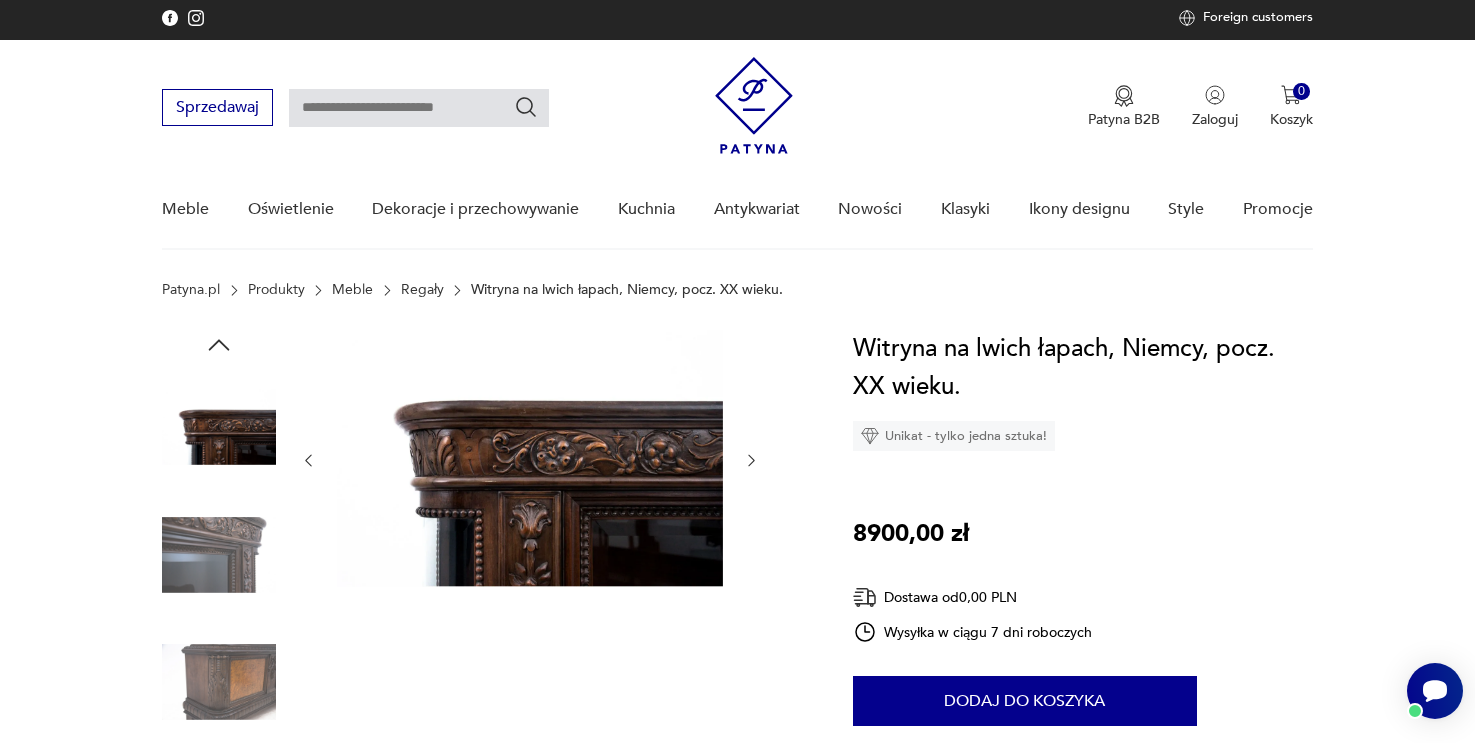 scroll, scrollTop: 0, scrollLeft: 0, axis: both 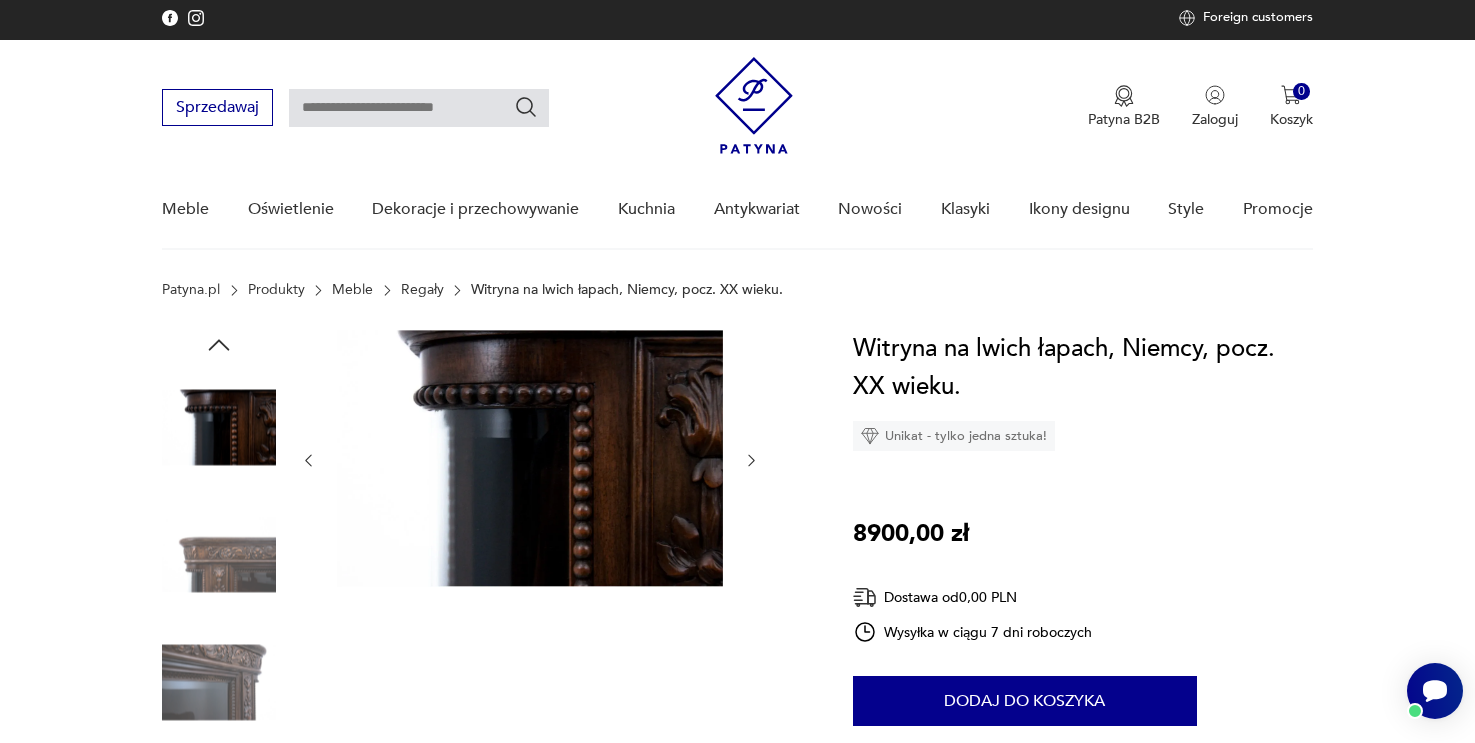 click 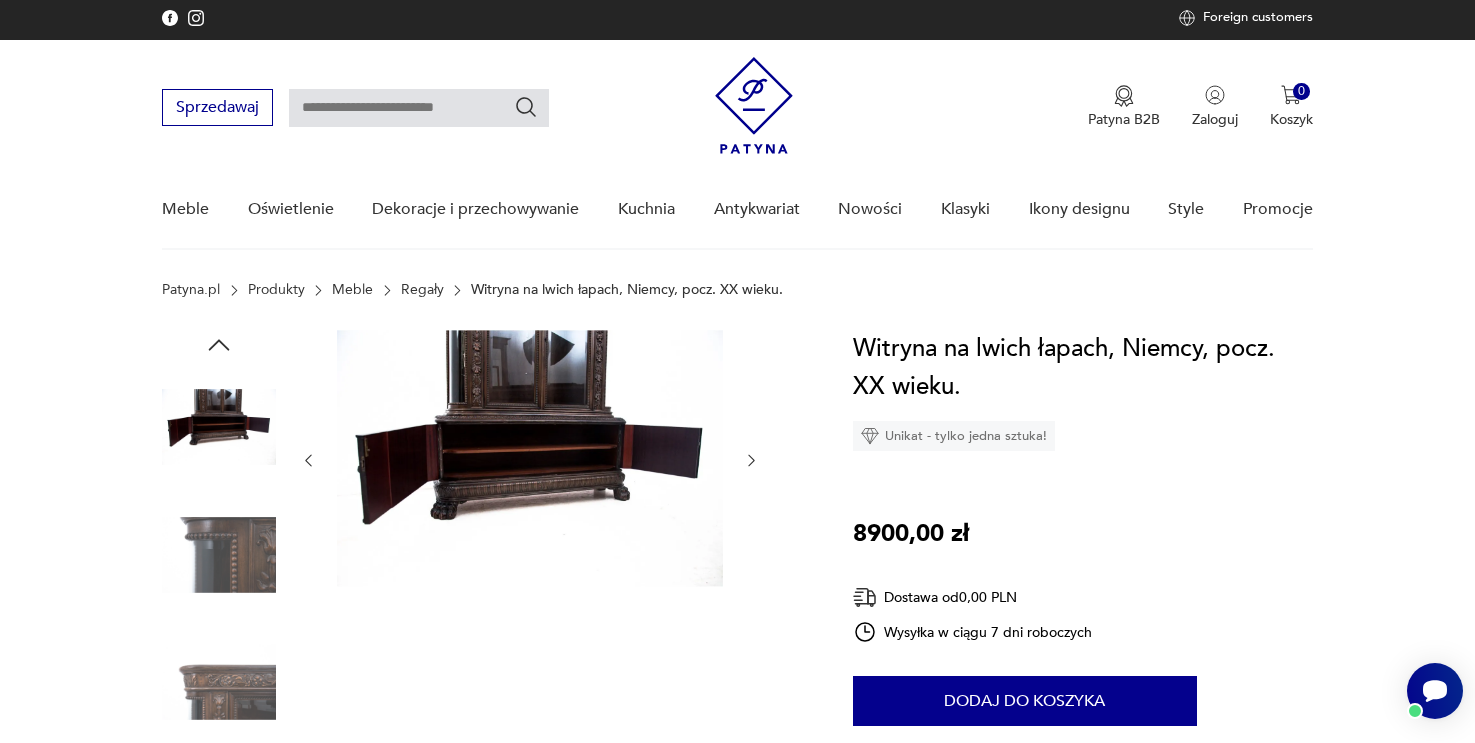 click 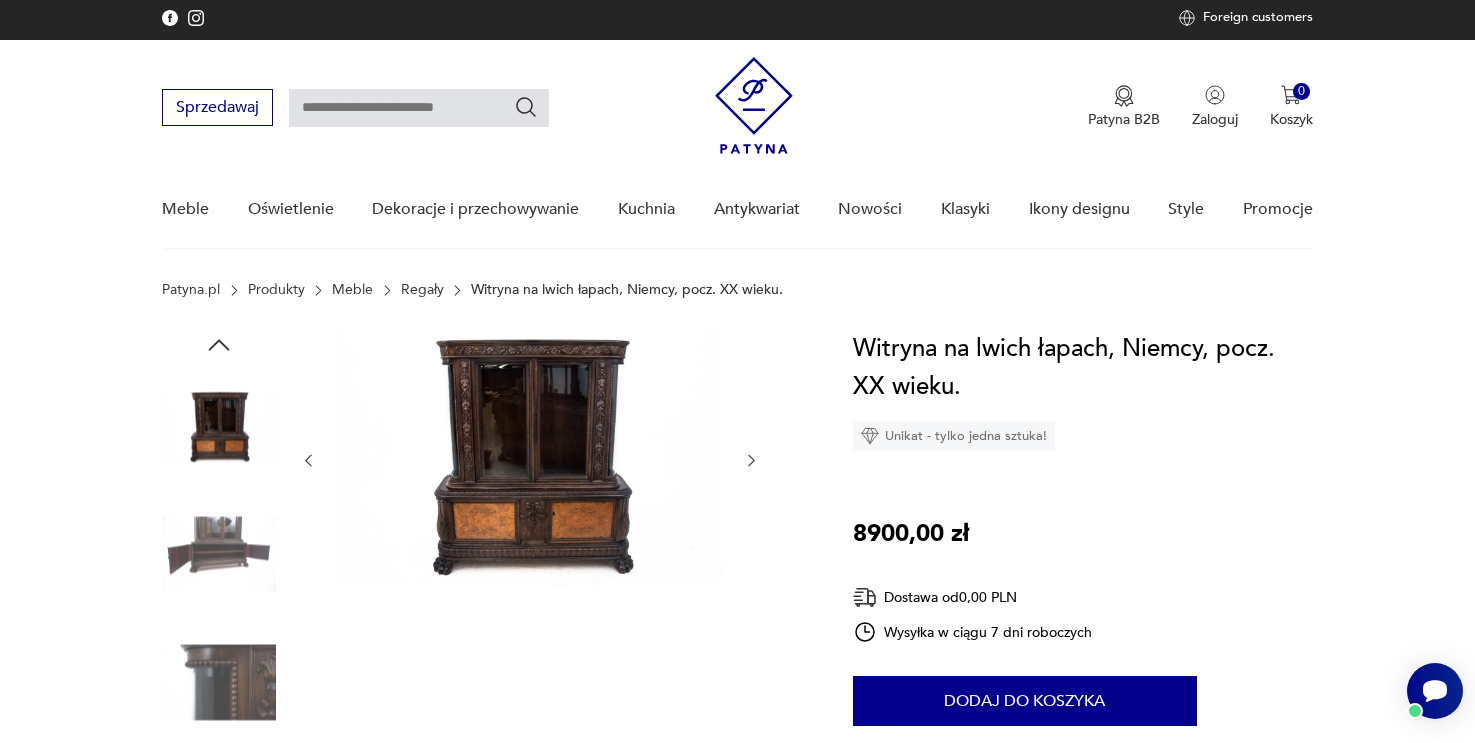 click 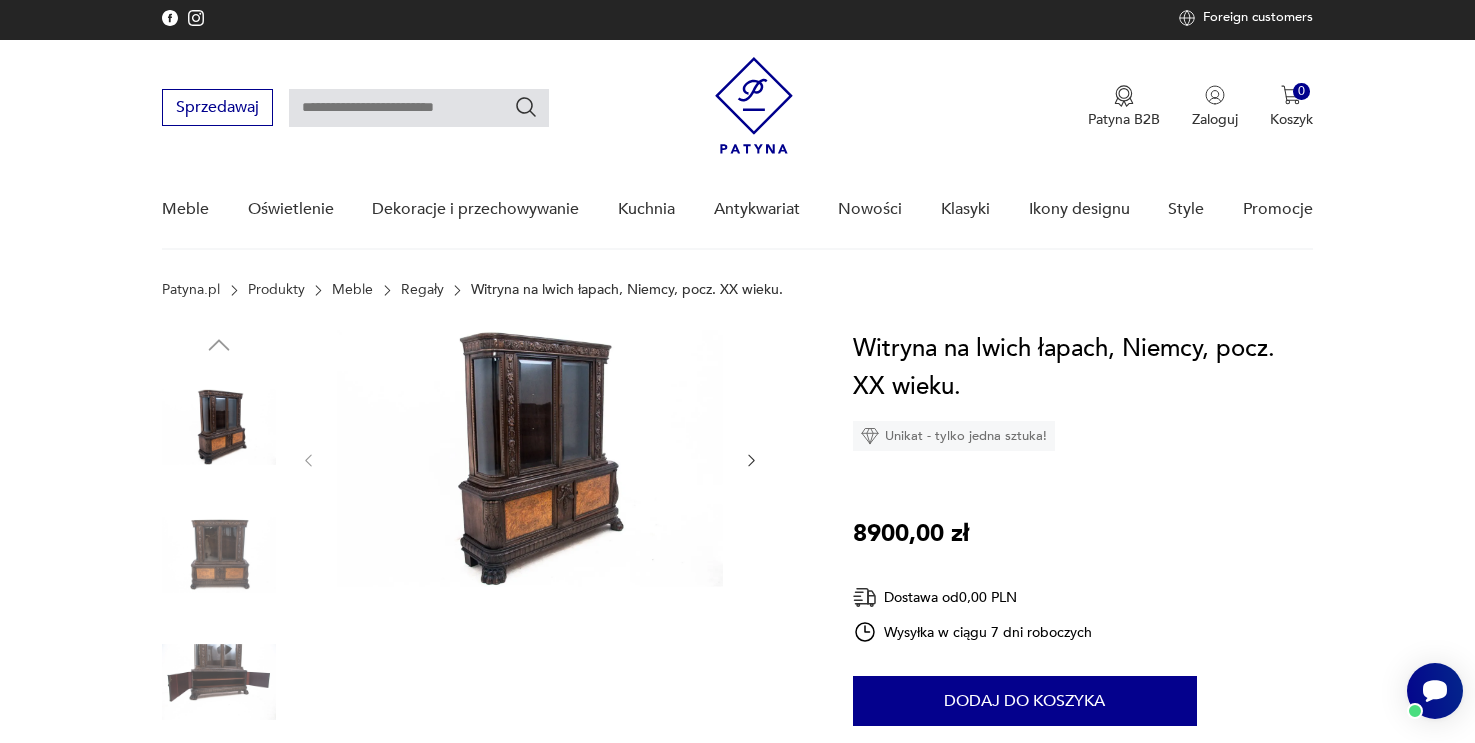 click 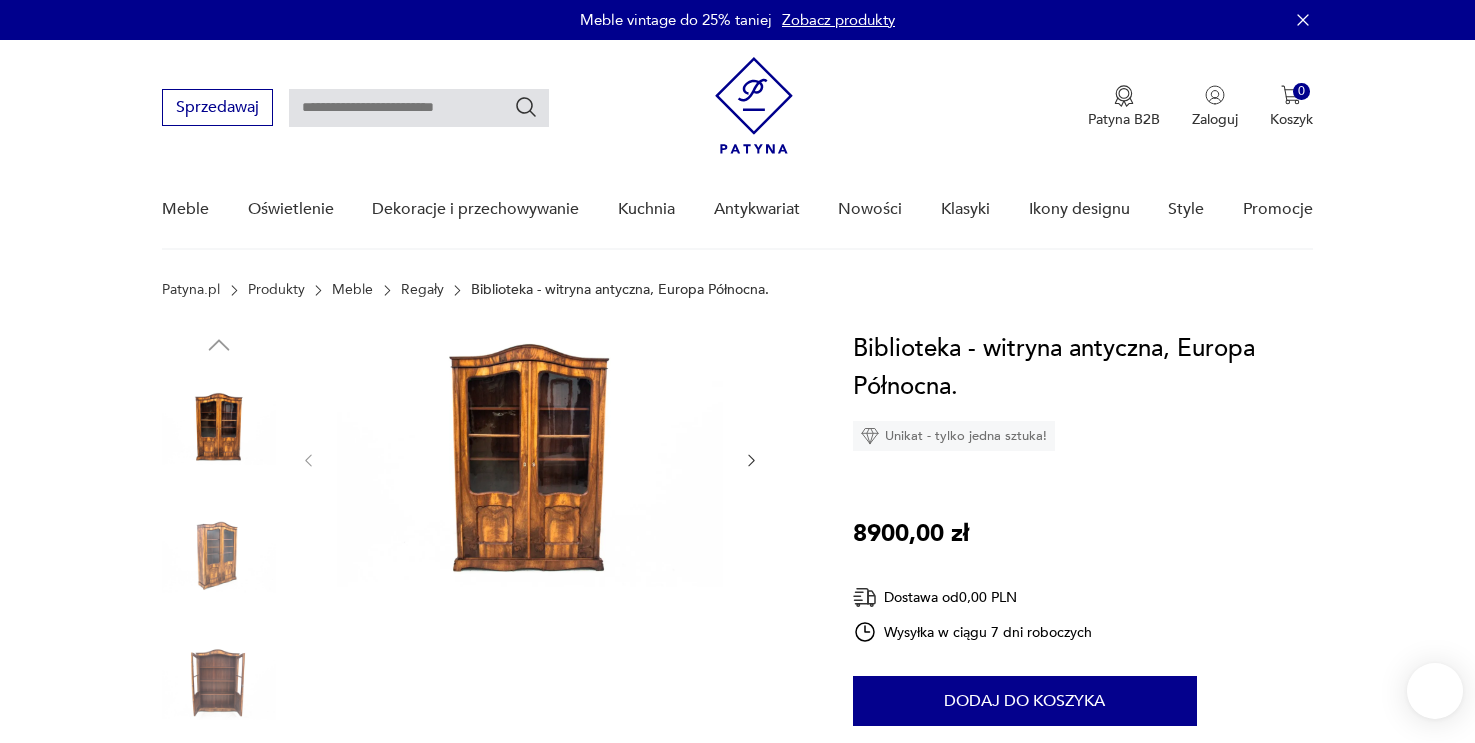 scroll, scrollTop: 0, scrollLeft: 0, axis: both 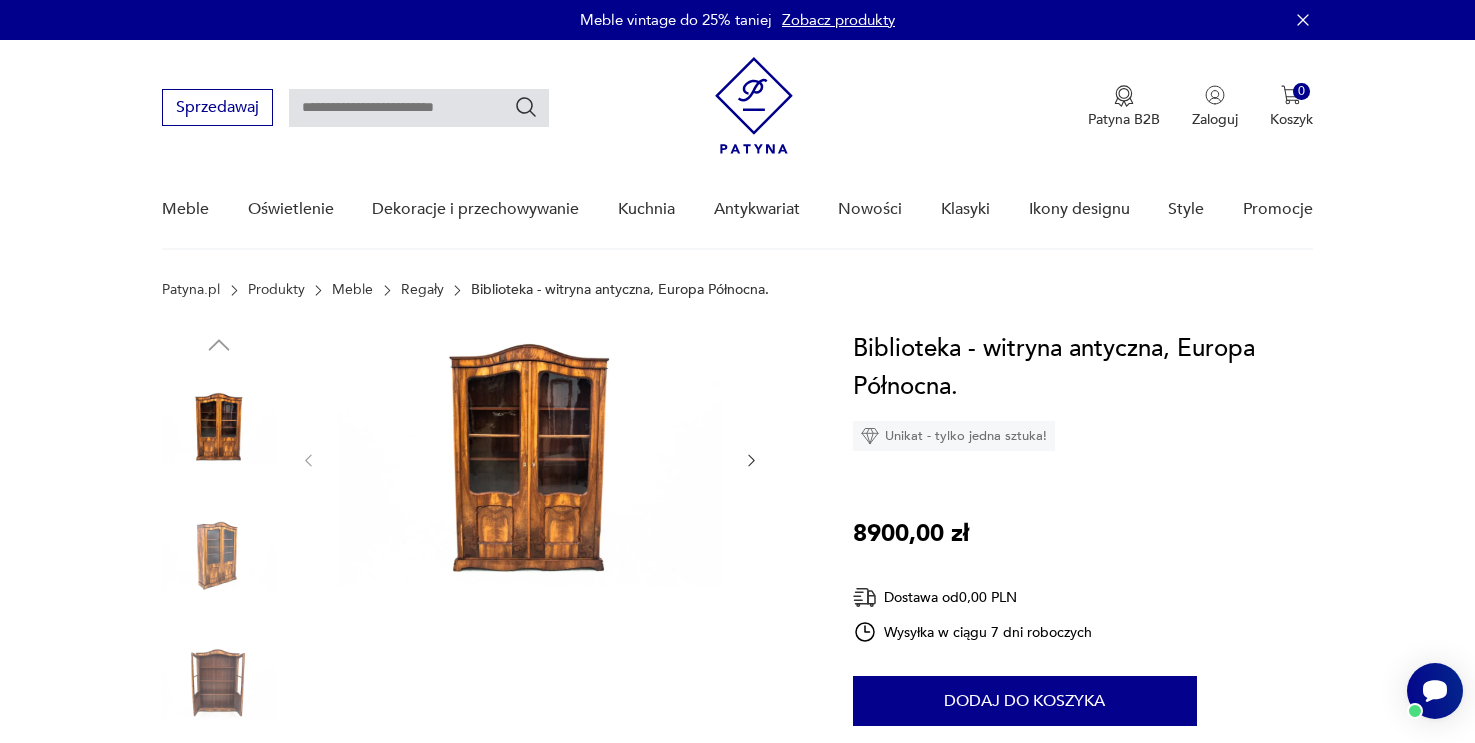 click at bounding box center [530, 458] 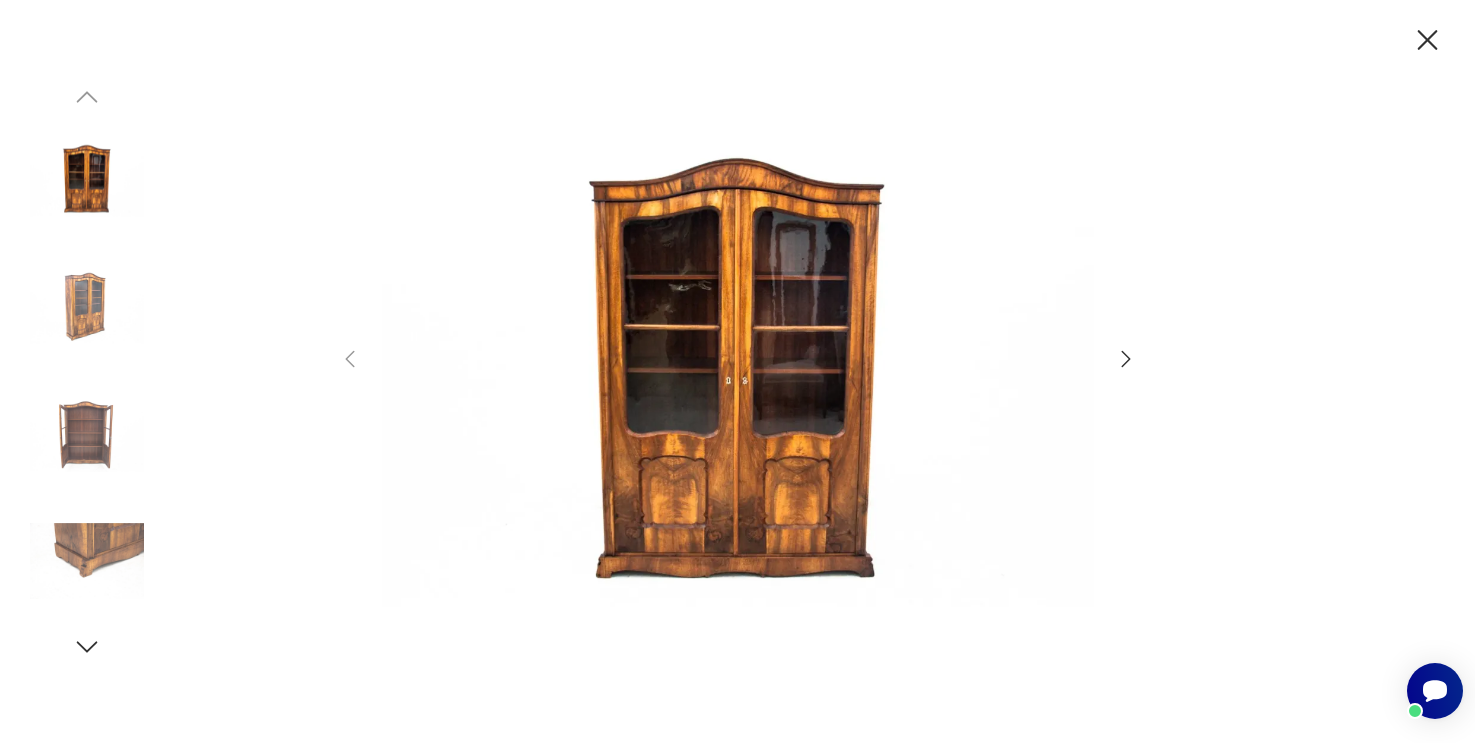click 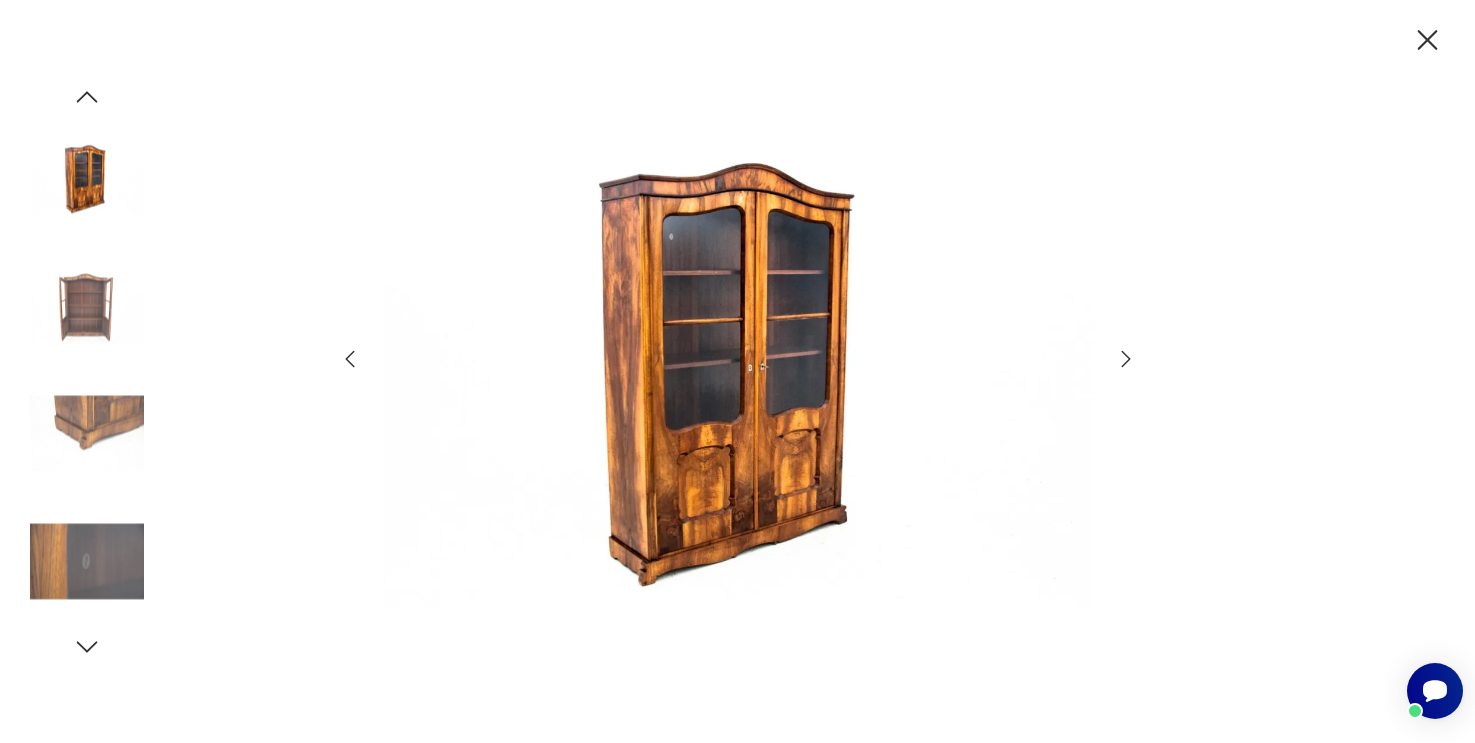 click 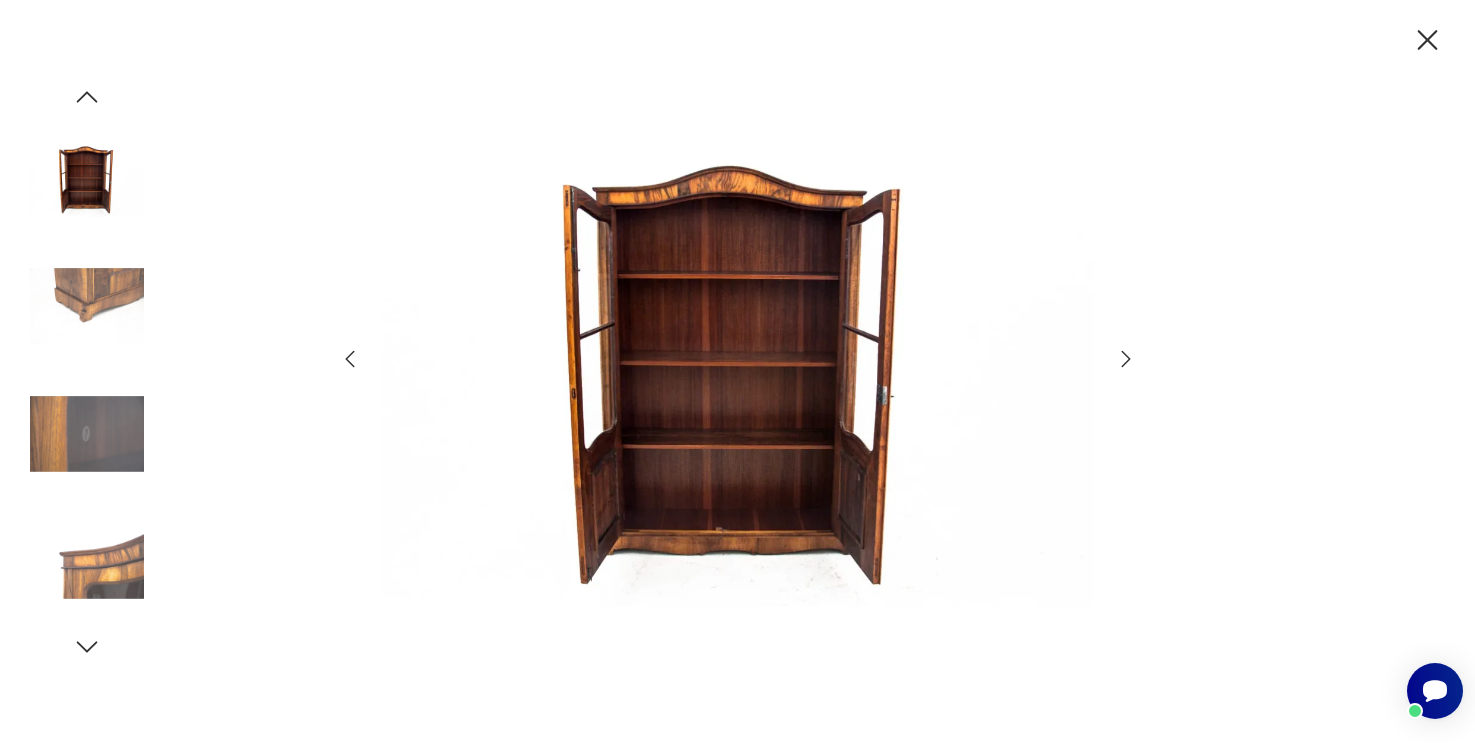 click 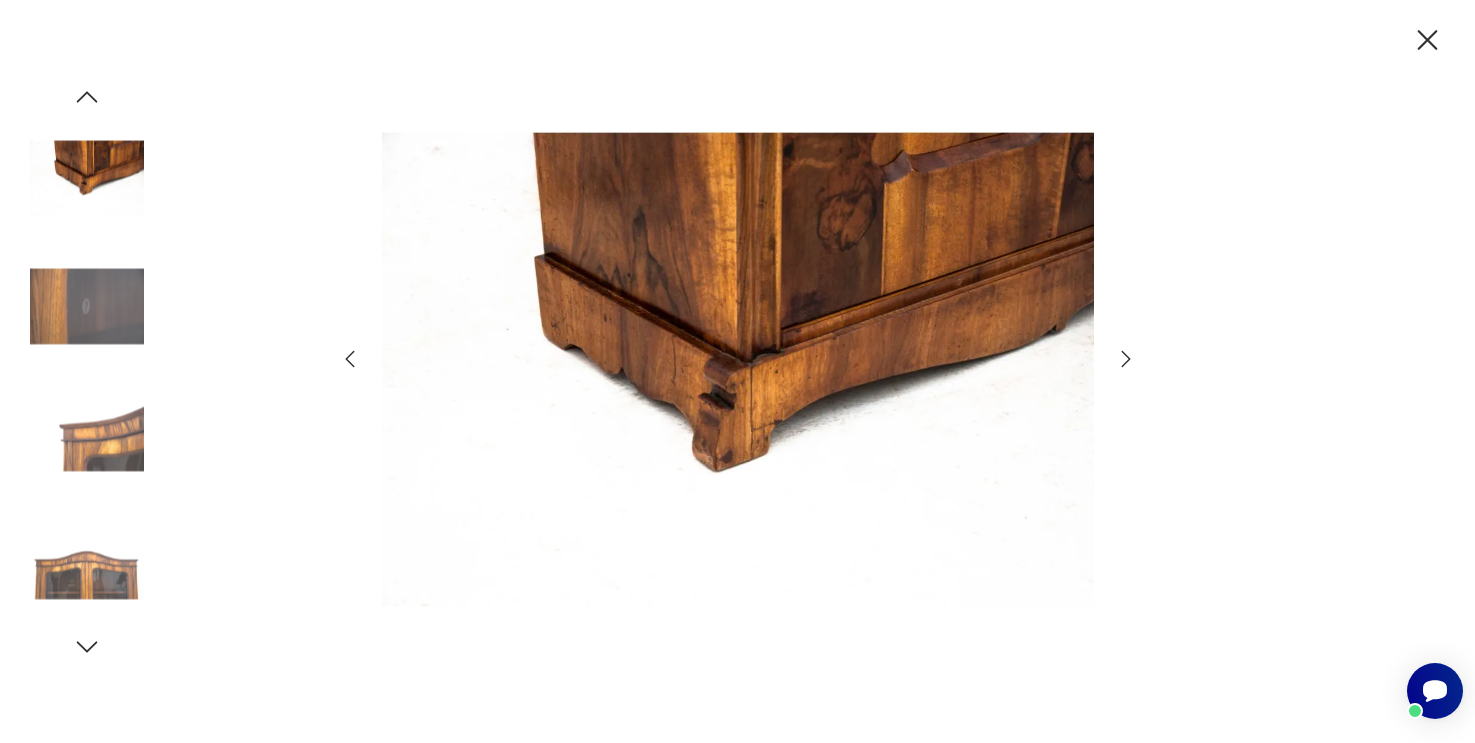 click 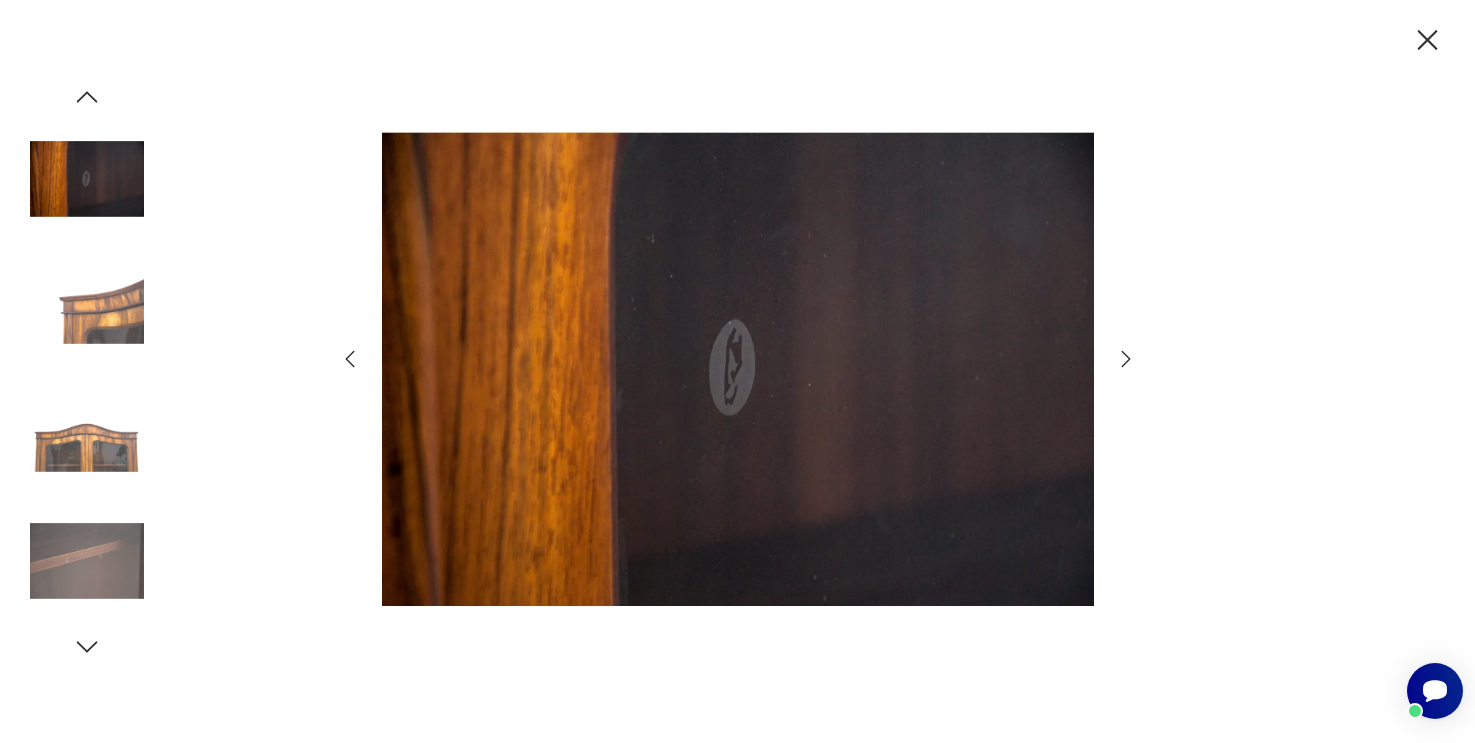 click 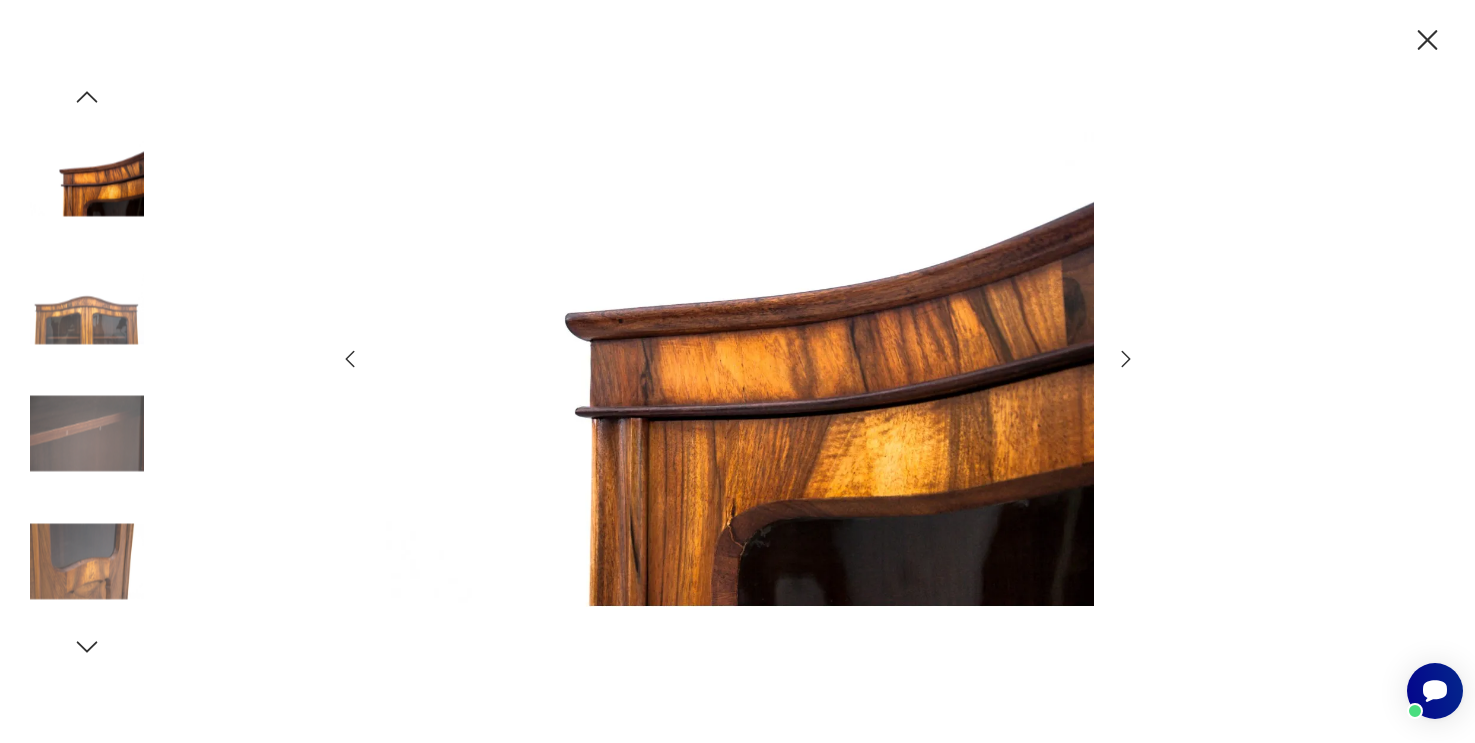 click 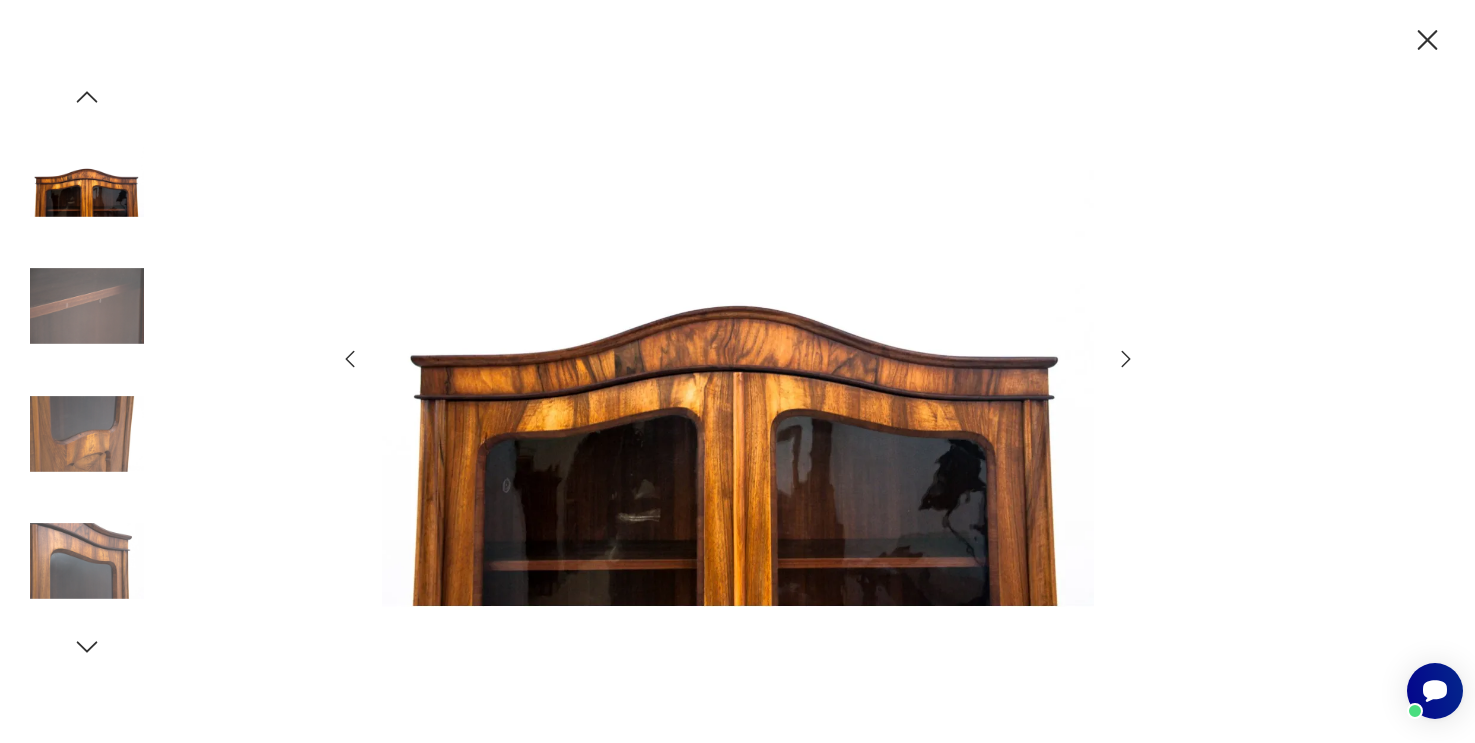 click 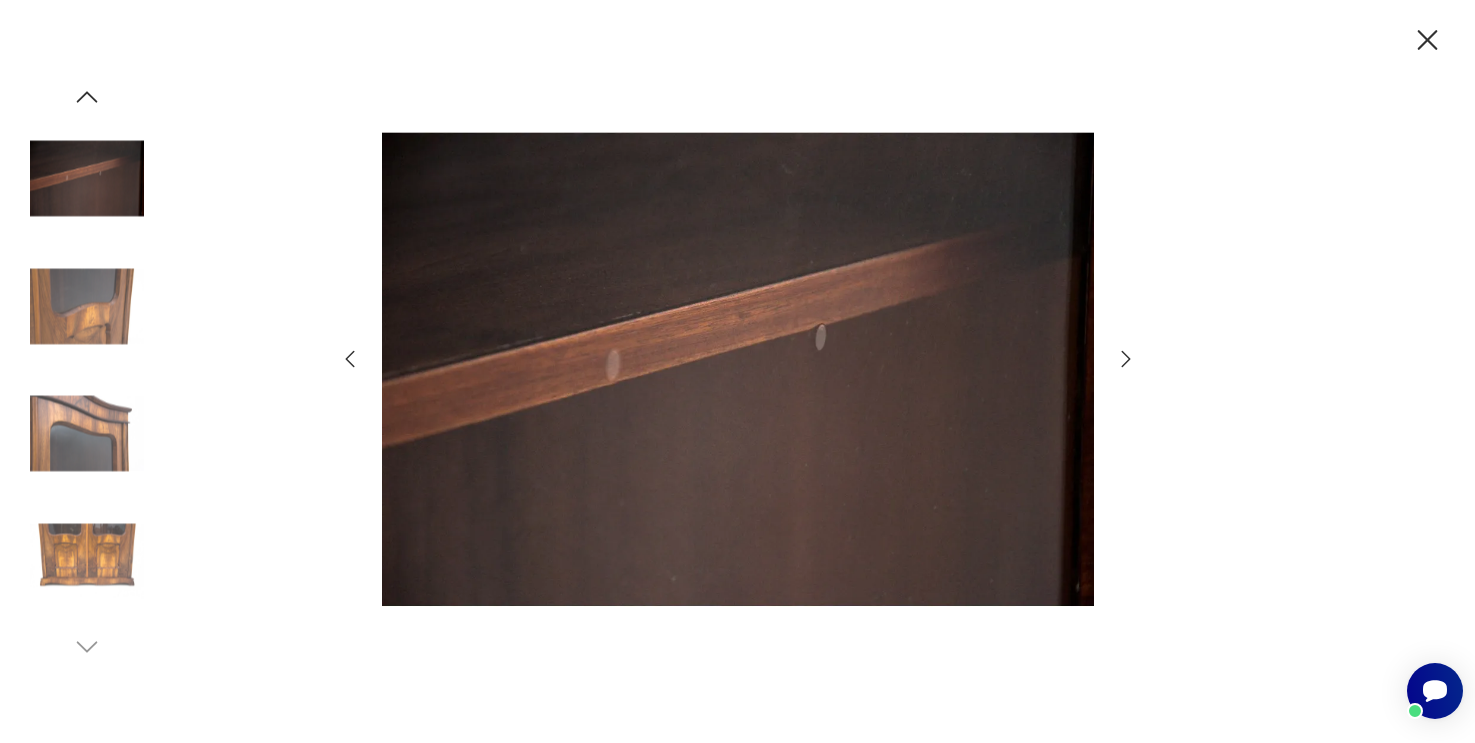 click 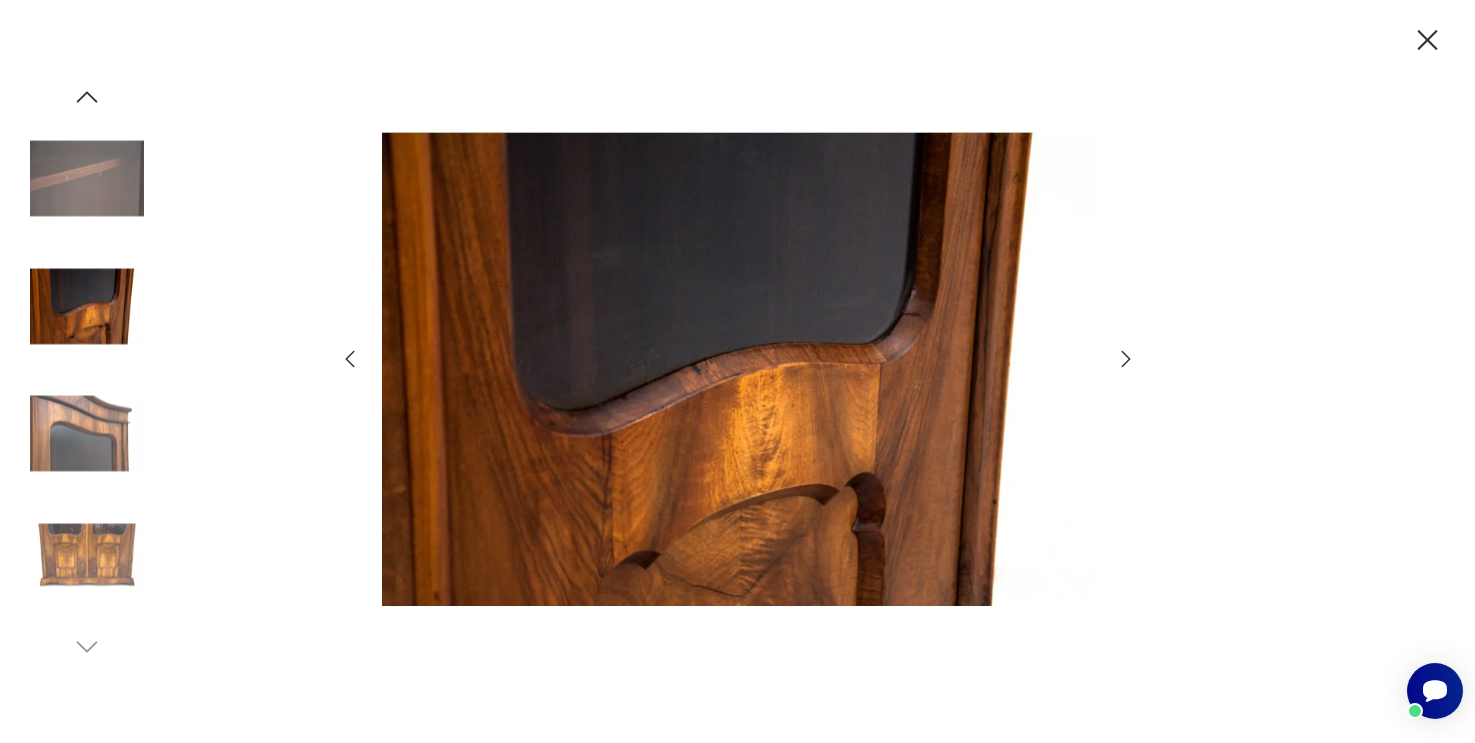 click 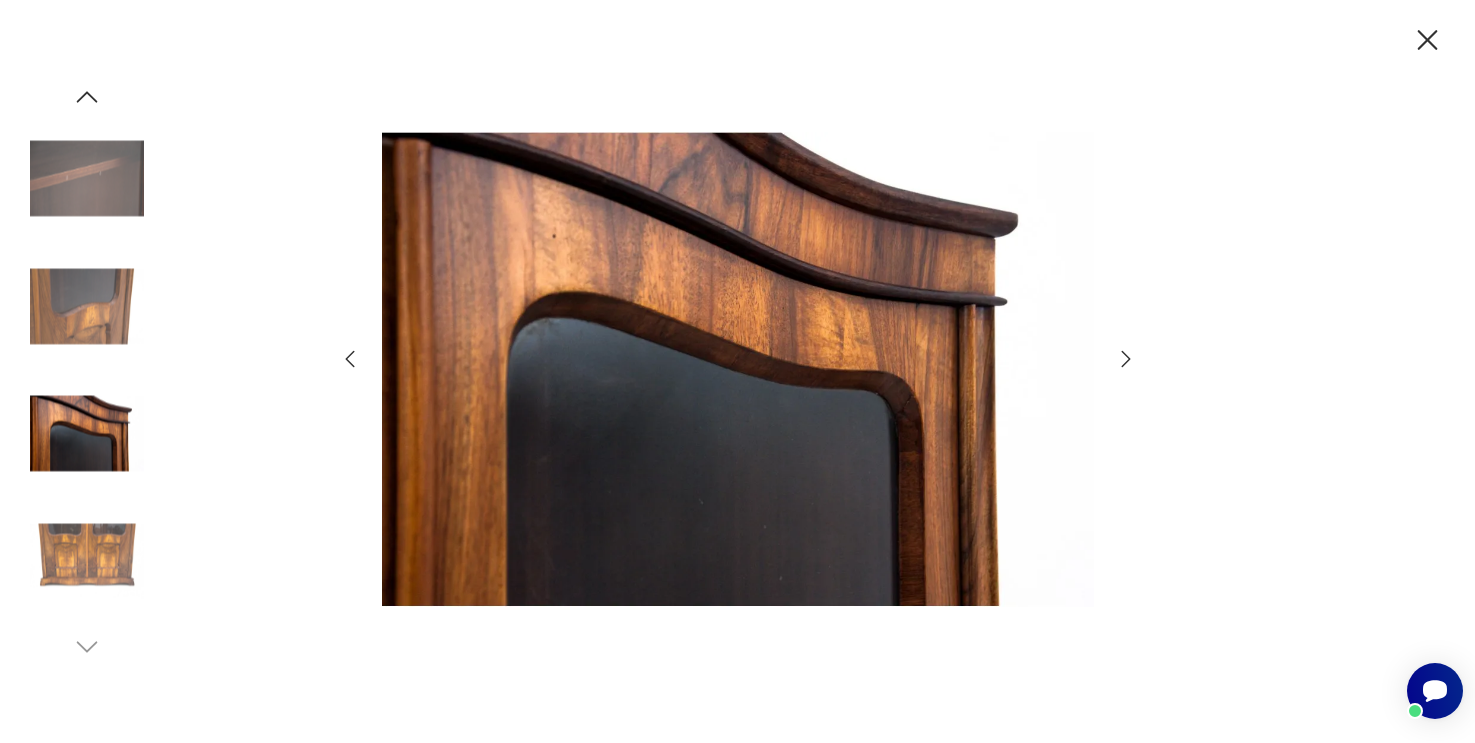 click 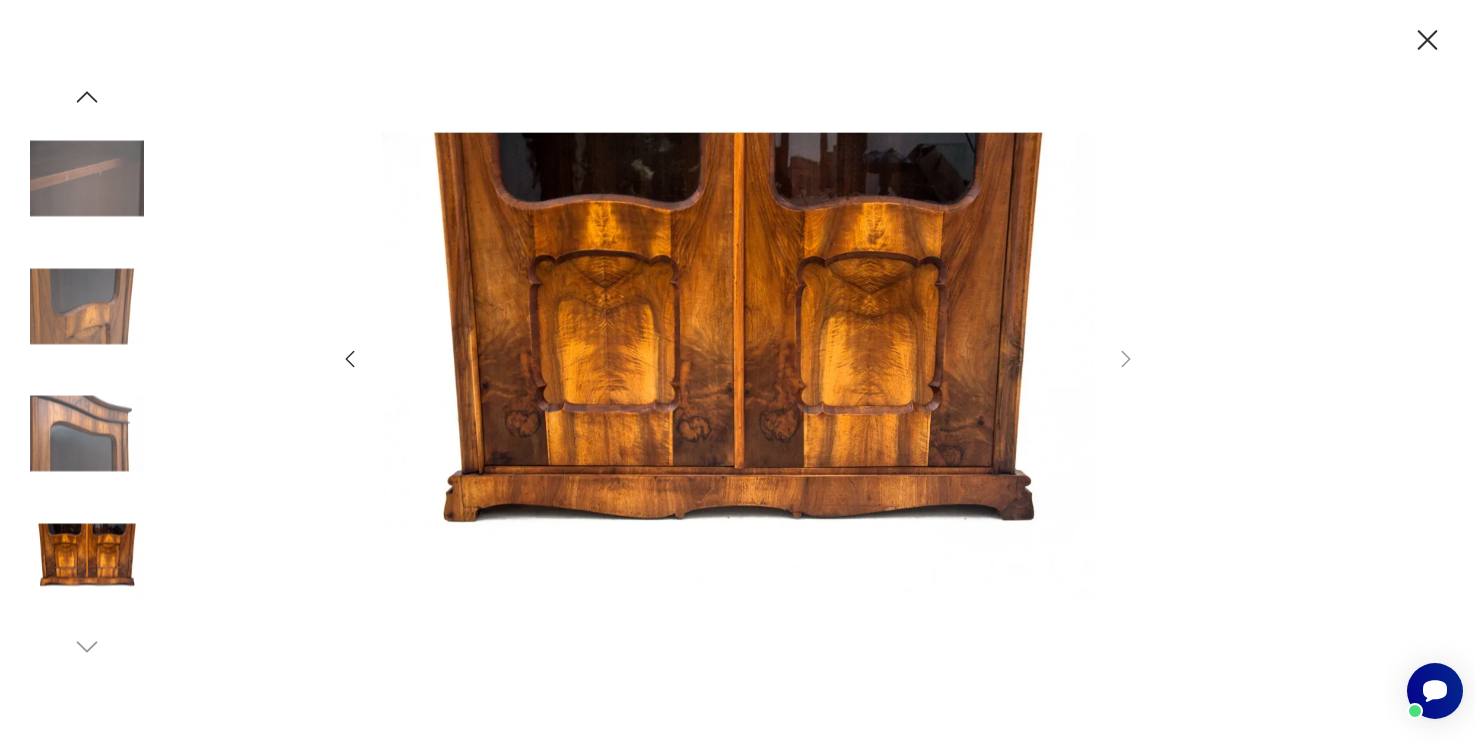 click 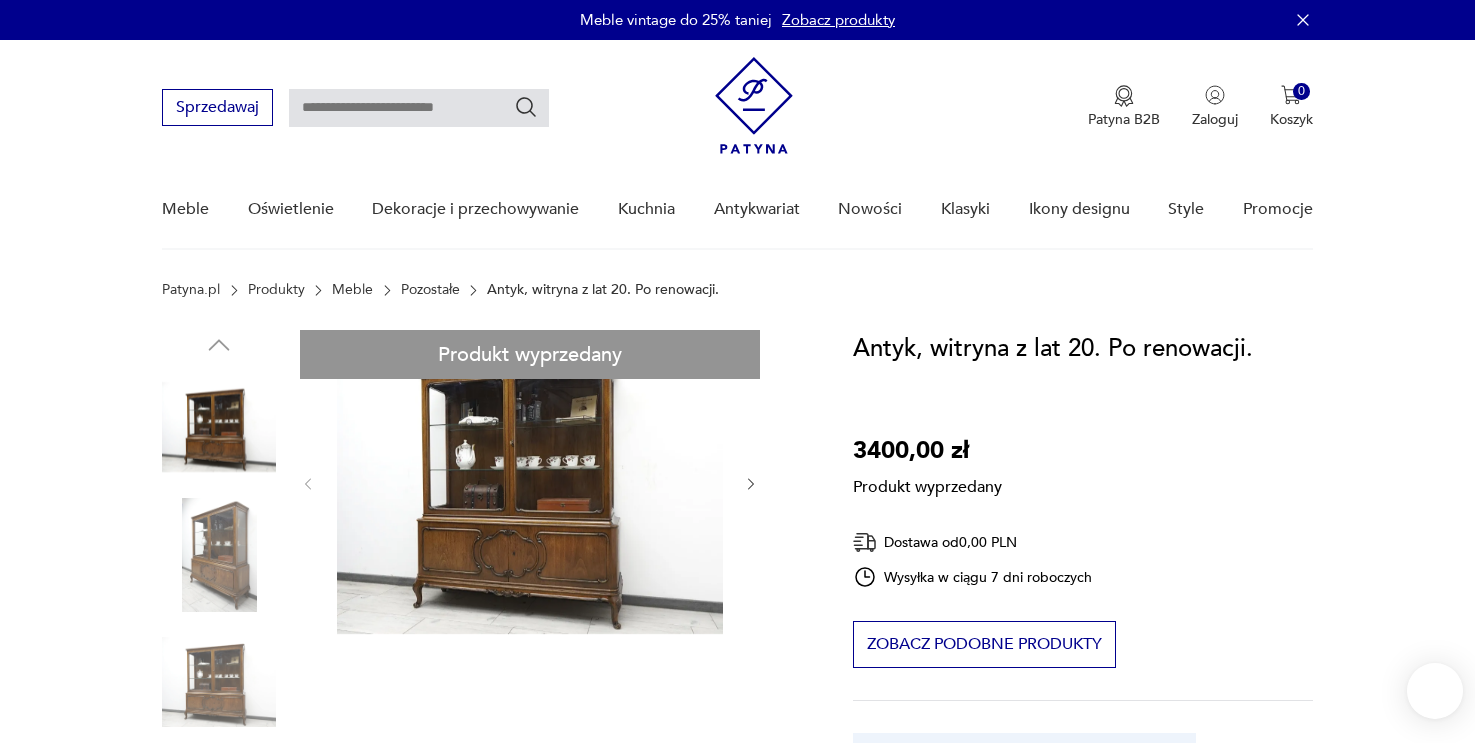 scroll, scrollTop: 0, scrollLeft: 0, axis: both 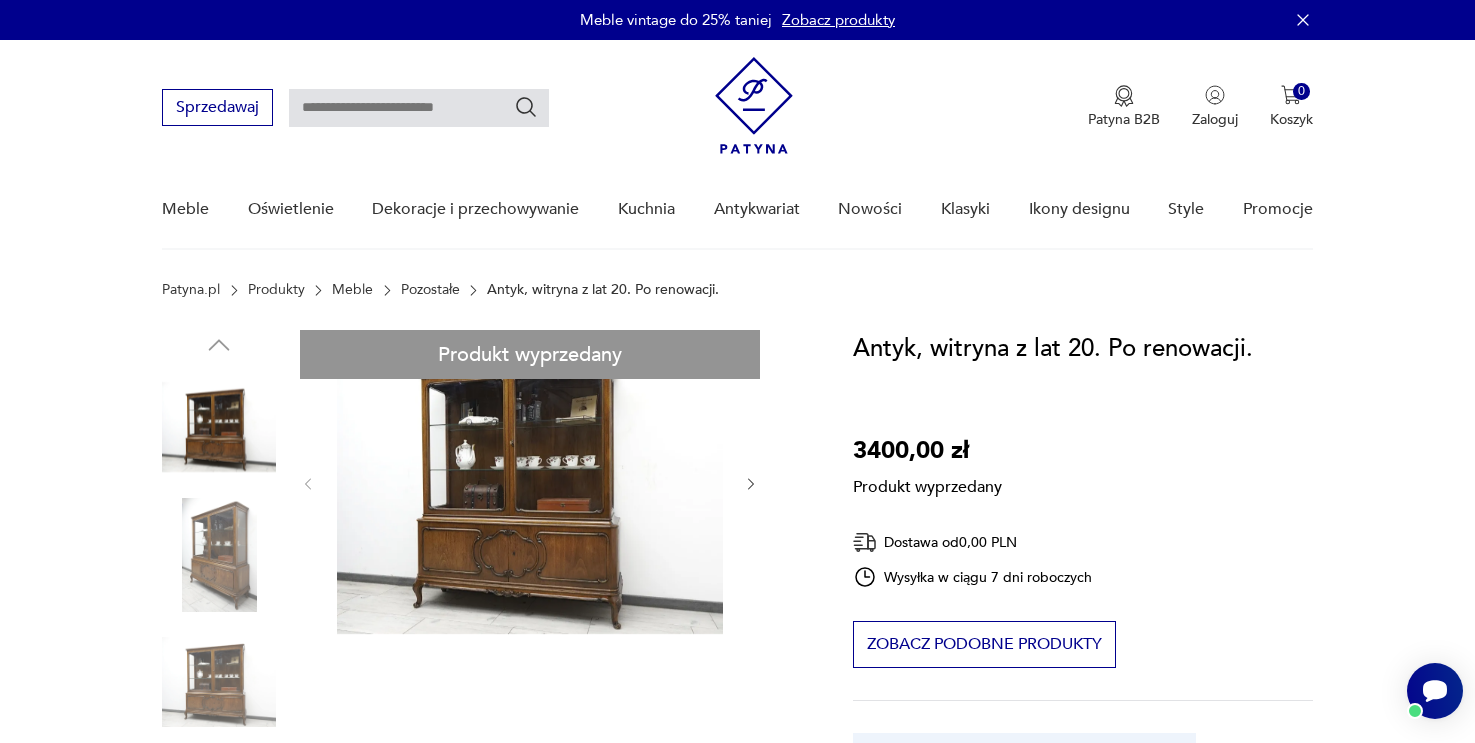 click on "Produkt wyprzedany Opis produktu Witam drodzy Klienci!
Przedmiotem tej aukcji jest stylowa, antyczna witryna z lat 20-tych, pochodząca z Niemiec.
Mebel po gruntownej renowacji:
Renowacja odbywa się z dbałością i starannością o każdy najmniejszy szczegół i detal, dzięki czemu mebel zachowuje swoją autentyczność i zyskuje nowy blask. Mebel jest w stanie bardzo dobrym. Zastosowany lakier zapewnia ochronę przed zarysowaniami i blaknięciem. Wszystkie zamki są sprawne, zasilane kompletem nowych stylowych kluczy.
 Powierzchnia mebla jest pokryta lakierem odpornym na zarysowania i blaknięcie
 Brak śladu korników
 Sprawne zamki, zasilane kompletem stylowych kluczy
 Mebel kompletny, gotowy do użytkowania
Witryna wykonana jest z drewna dębowego. Istotnym elementem wyróżniającym tą witrynę na tle innych antyków jest przeszklone wnętrze, które sprawia, że mebel prezentuje się bardzo elegancko i stylowo.
Rozwiń więcej Szczegóły produktu Stan:   odnowiony :" at bounding box center (483, 972) 